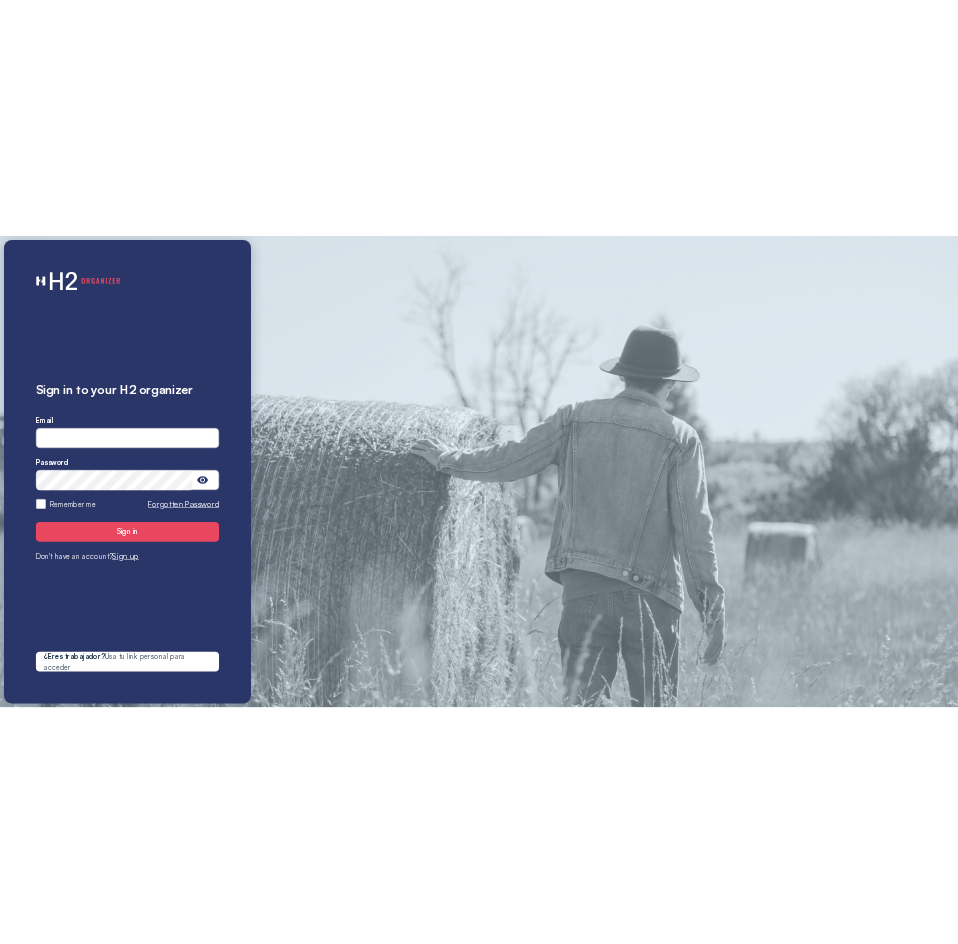 scroll, scrollTop: 0, scrollLeft: 0, axis: both 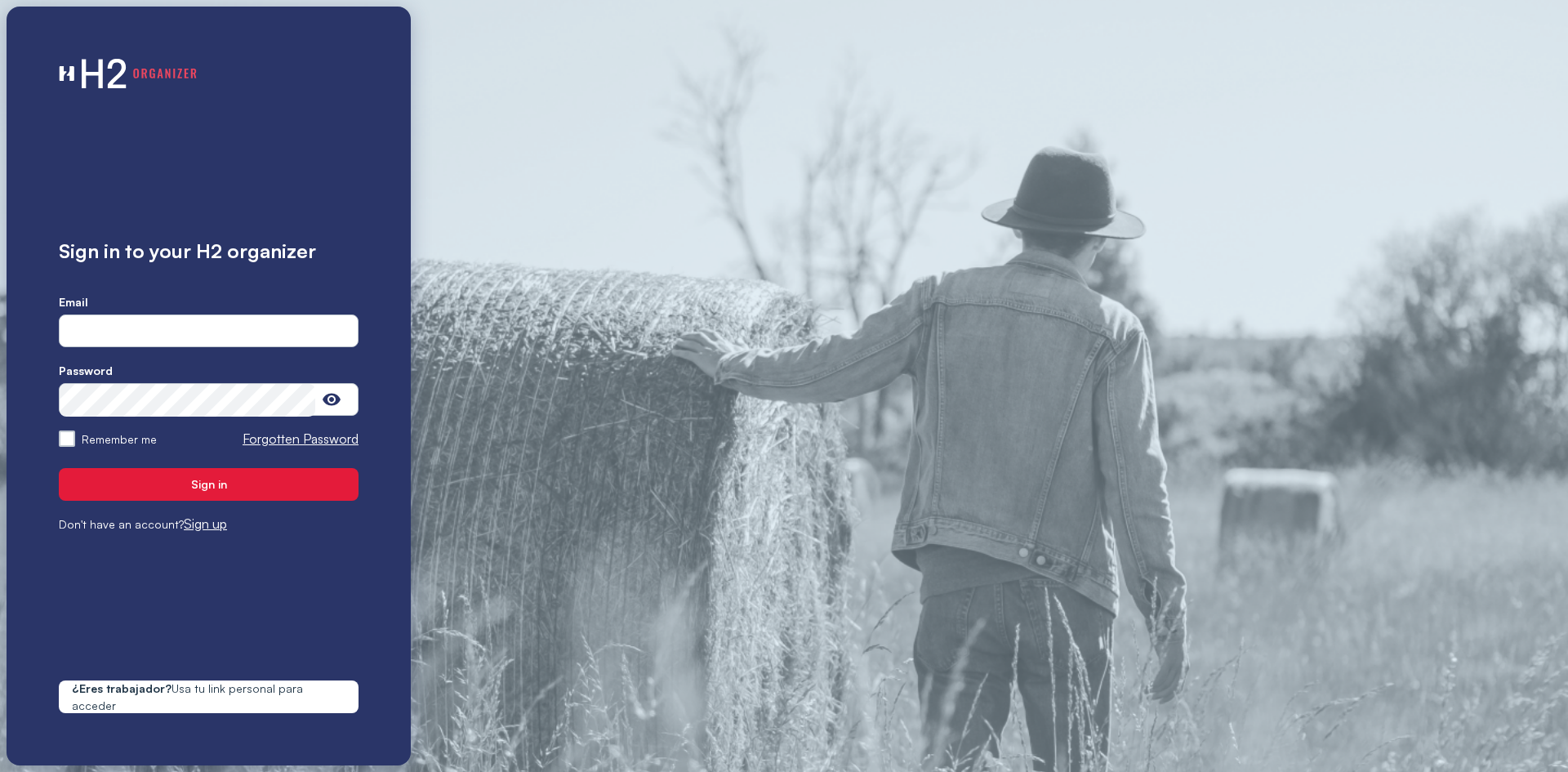 type on "**********" 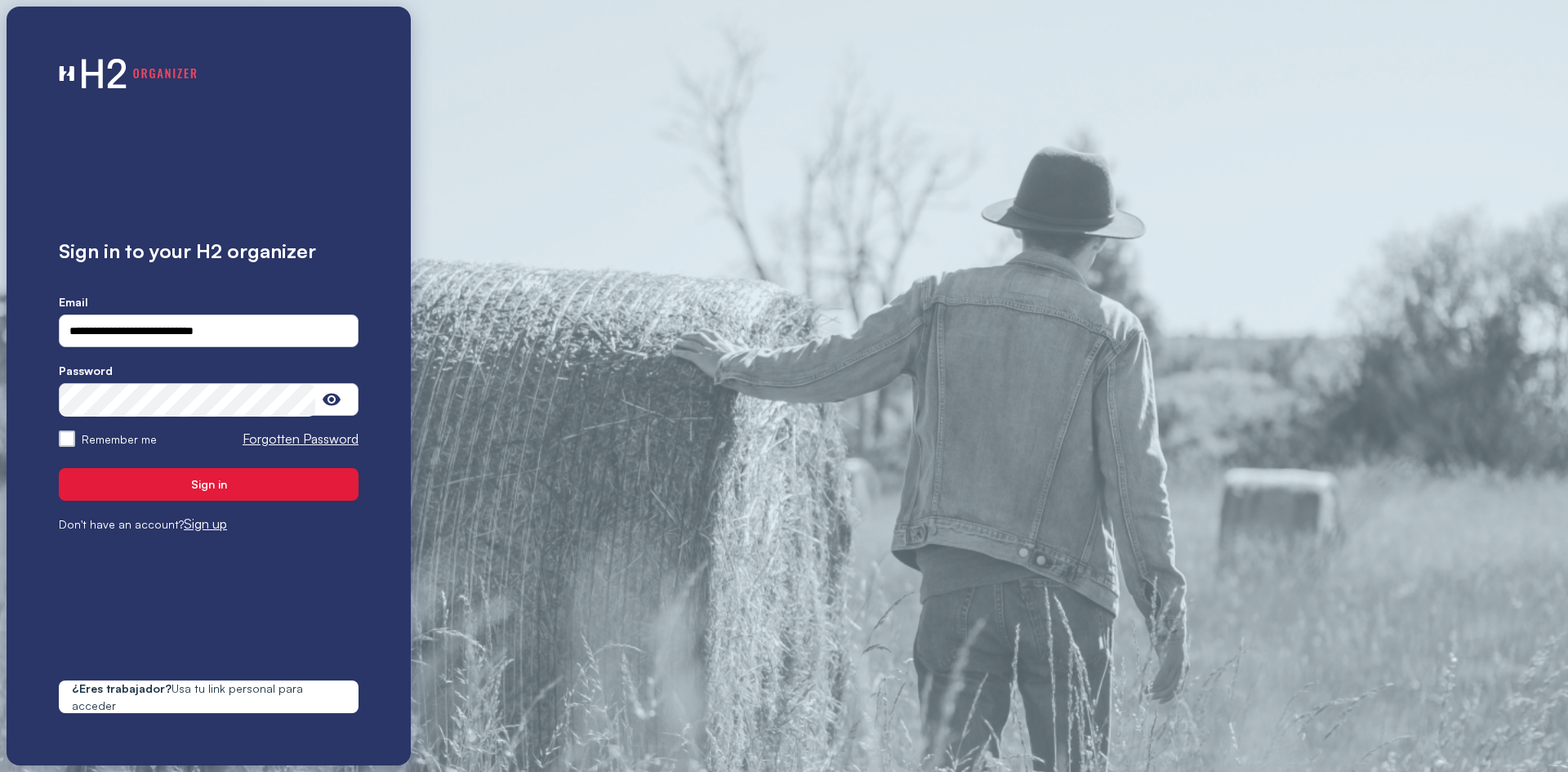 click on "Sign in" at bounding box center [209, 484] 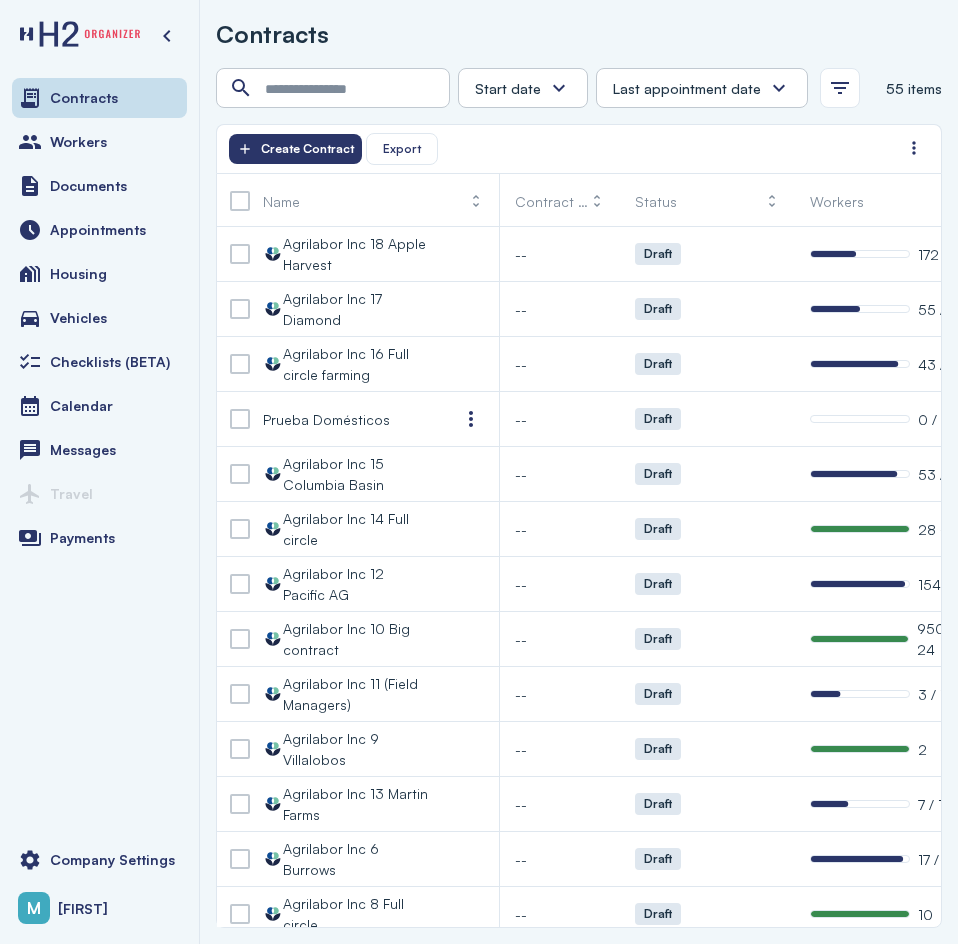 click on "Contracts         Workers         Documents         Appointments         Housing         Vehicles         Checklists (BETA)         Calendar         Messages         Travel         Payments" at bounding box center (99, 450) 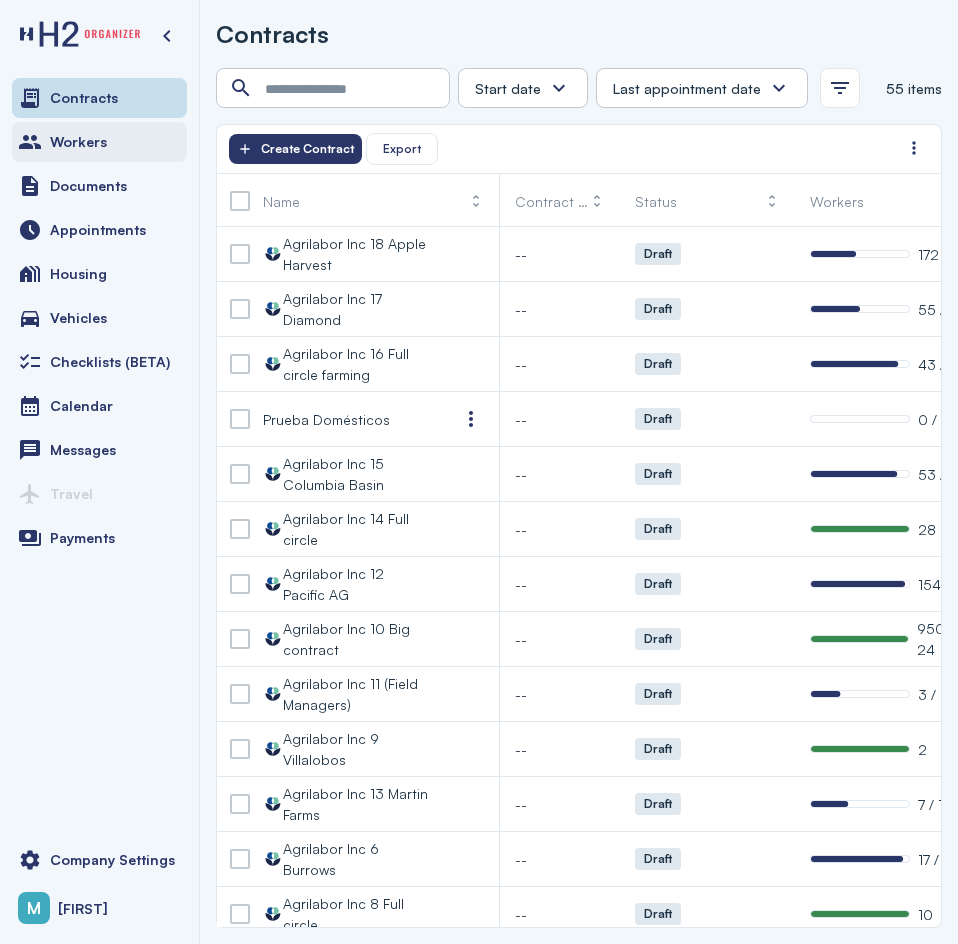 drag, startPoint x: 88, startPoint y: 153, endPoint x: 99, endPoint y: 146, distance: 13.038404 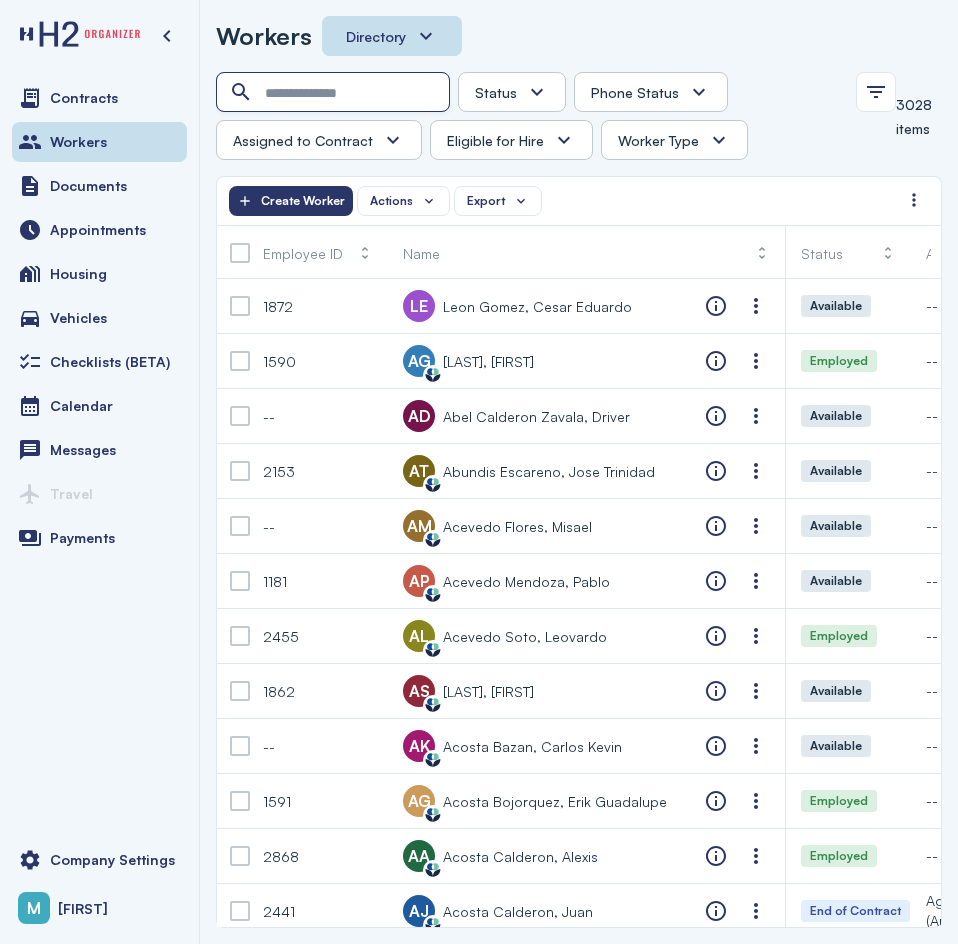 click at bounding box center [335, 93] 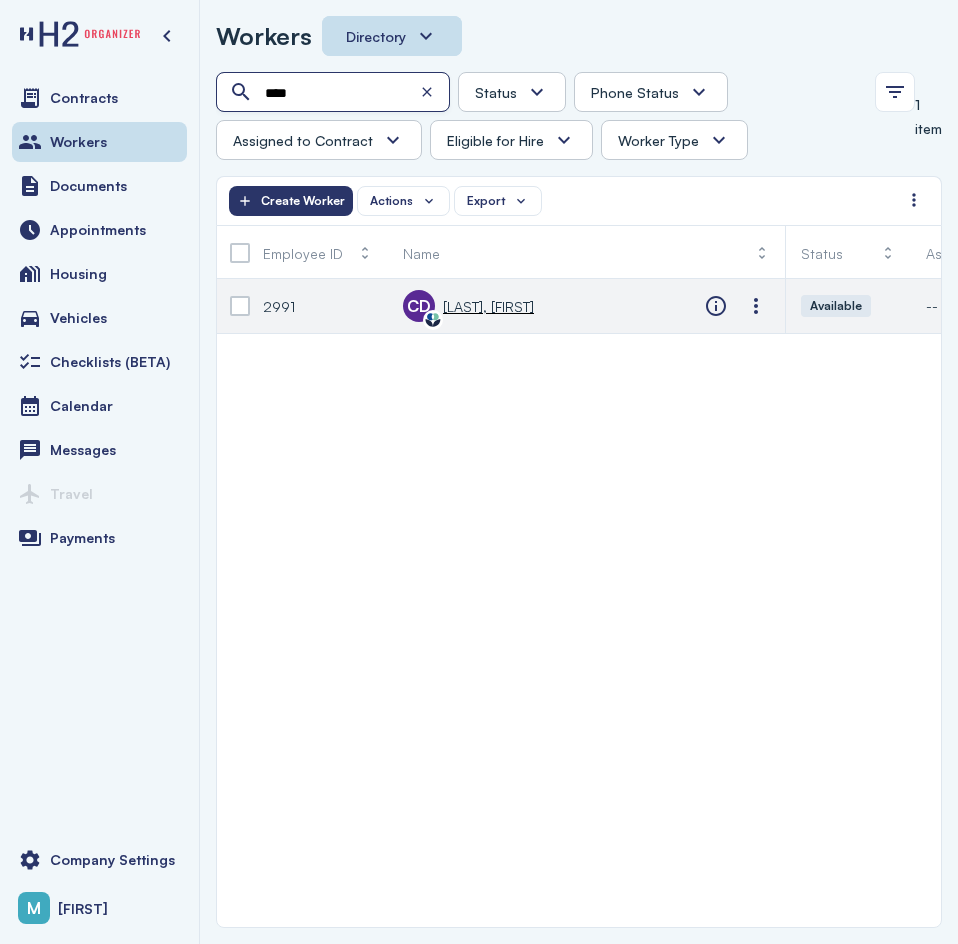 type on "****" 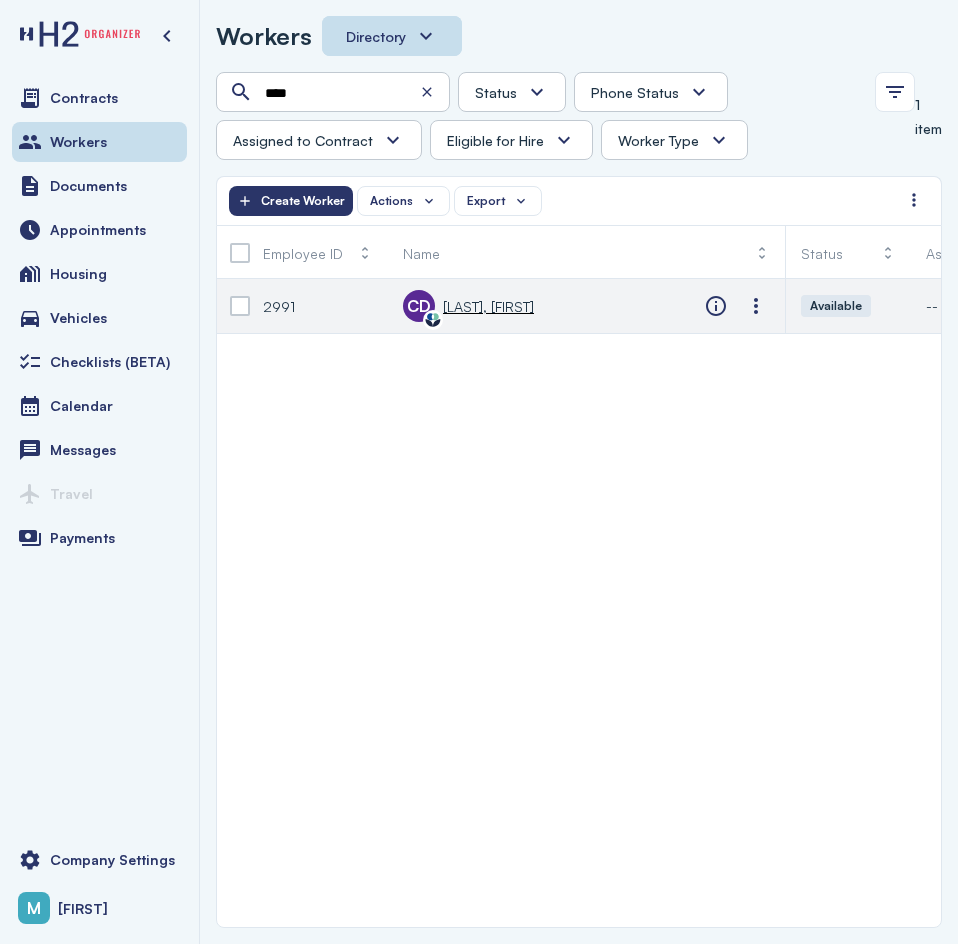 click on "2991" 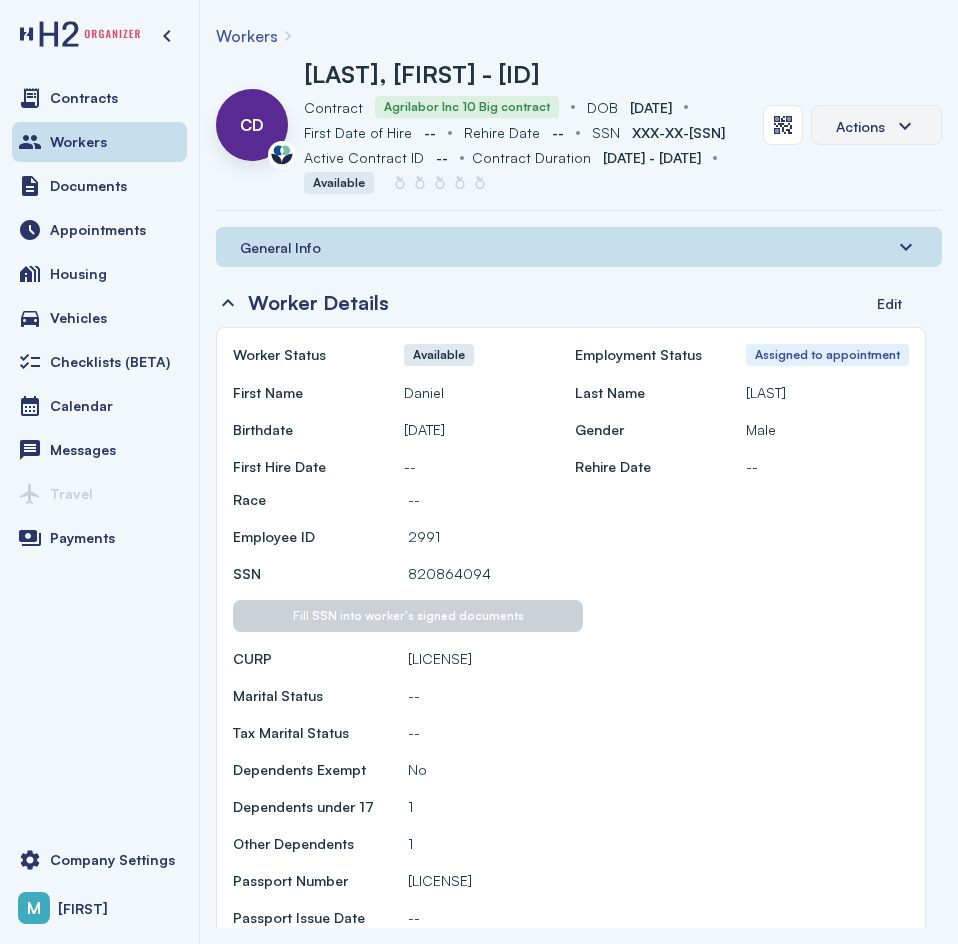 click on "Actions" at bounding box center [876, 125] 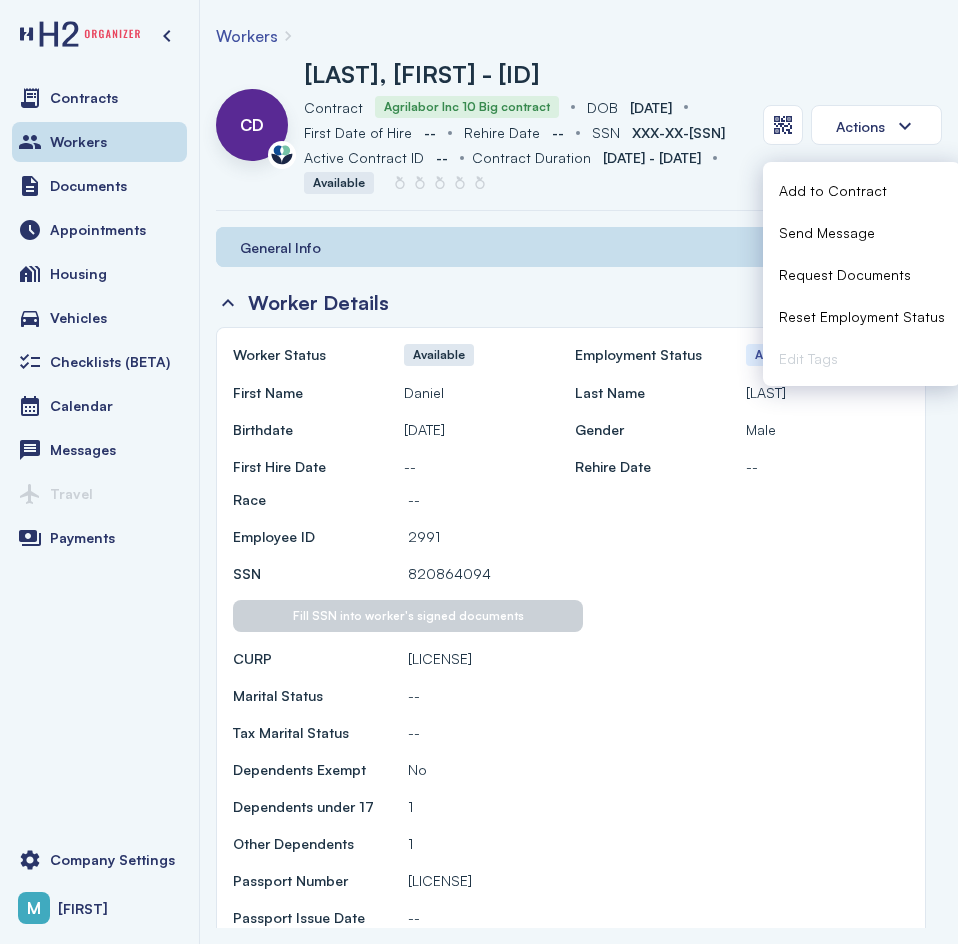 click on "Send Message" at bounding box center [862, 232] 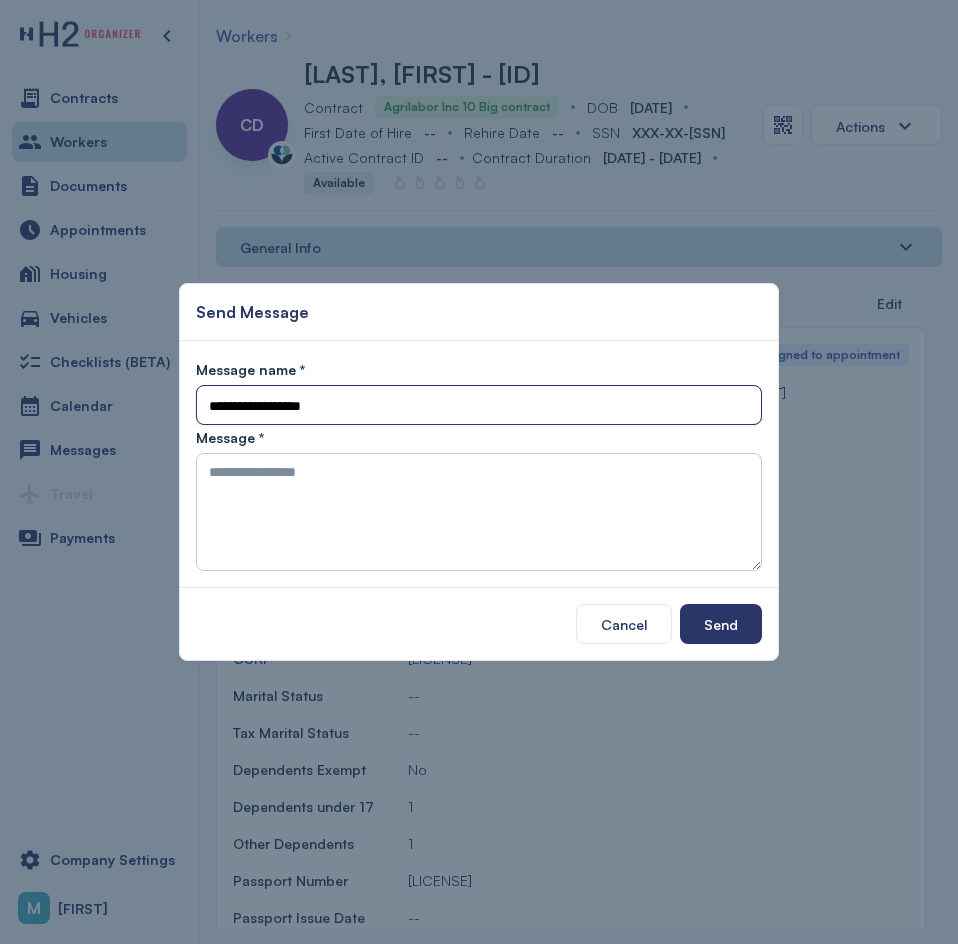 click on "**********" at bounding box center [479, 406] 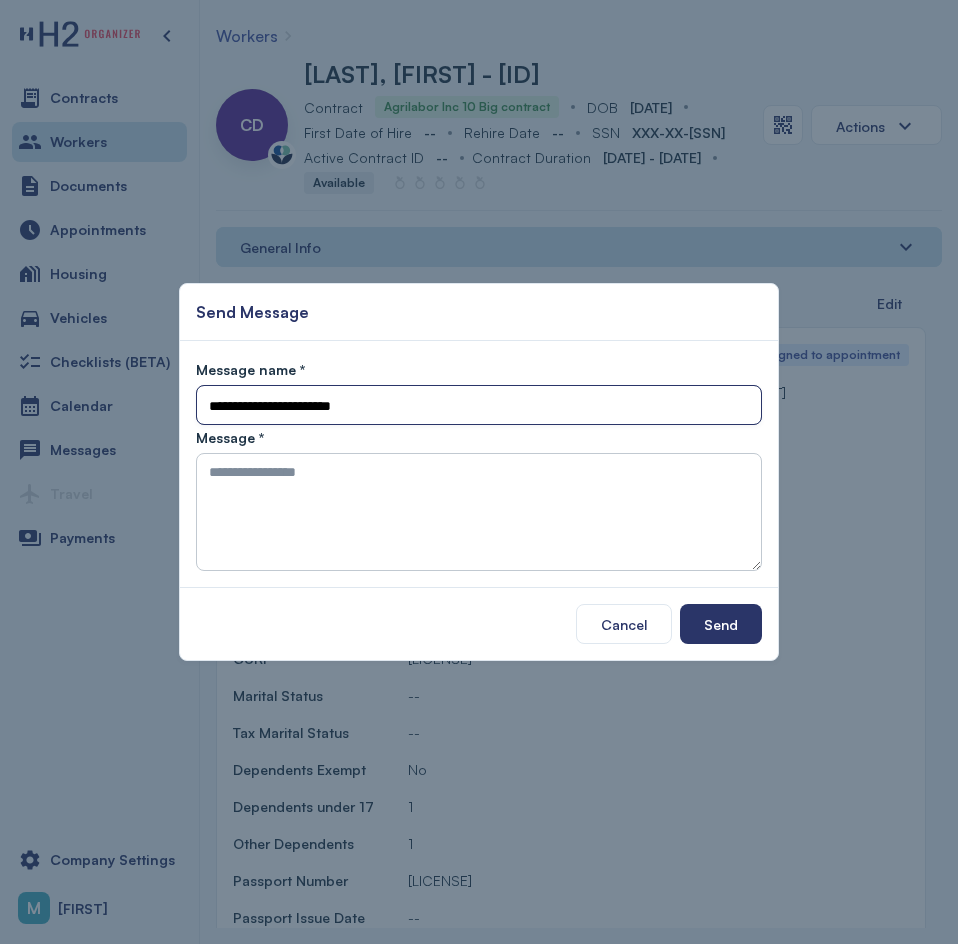 type on "**********" 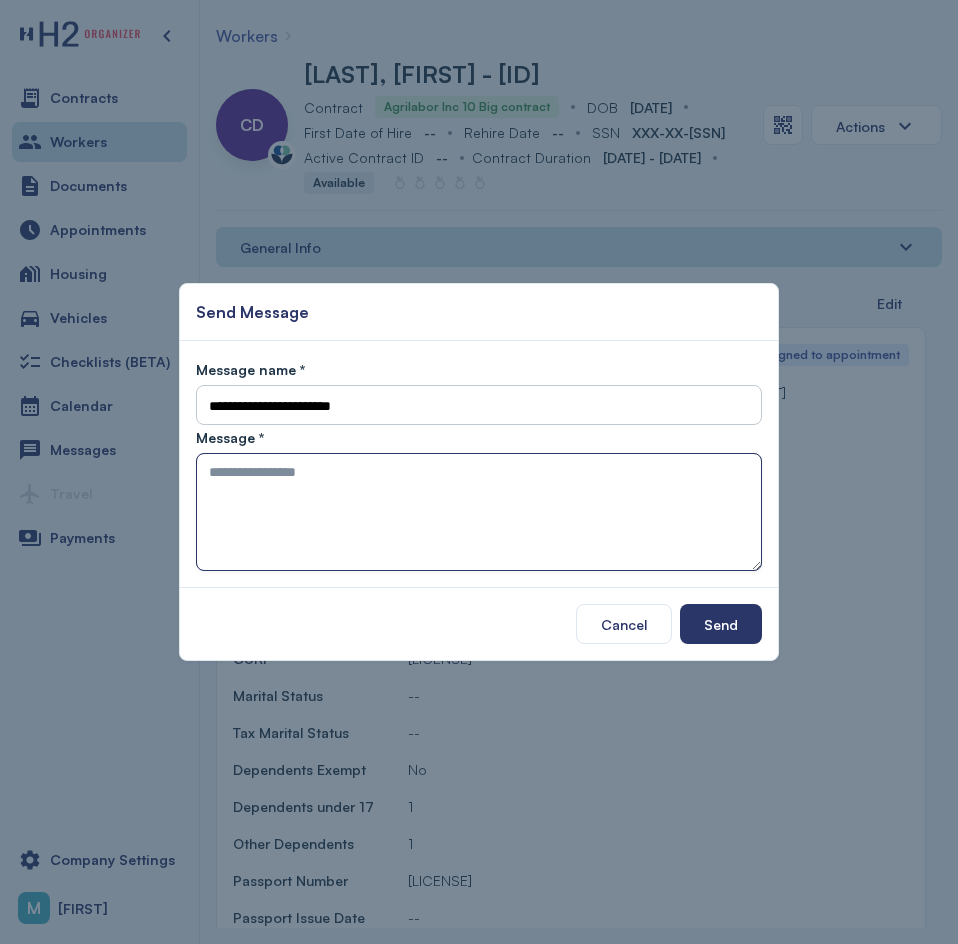click at bounding box center [479, 512] 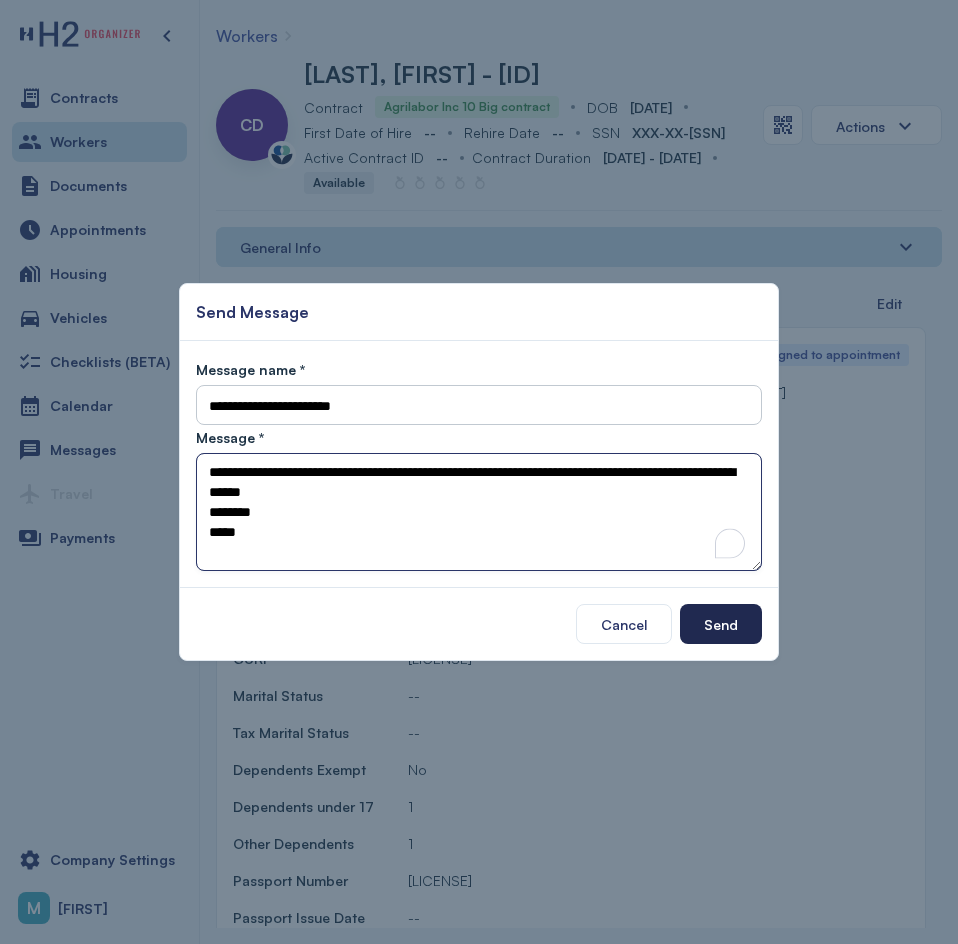 type on "**********" 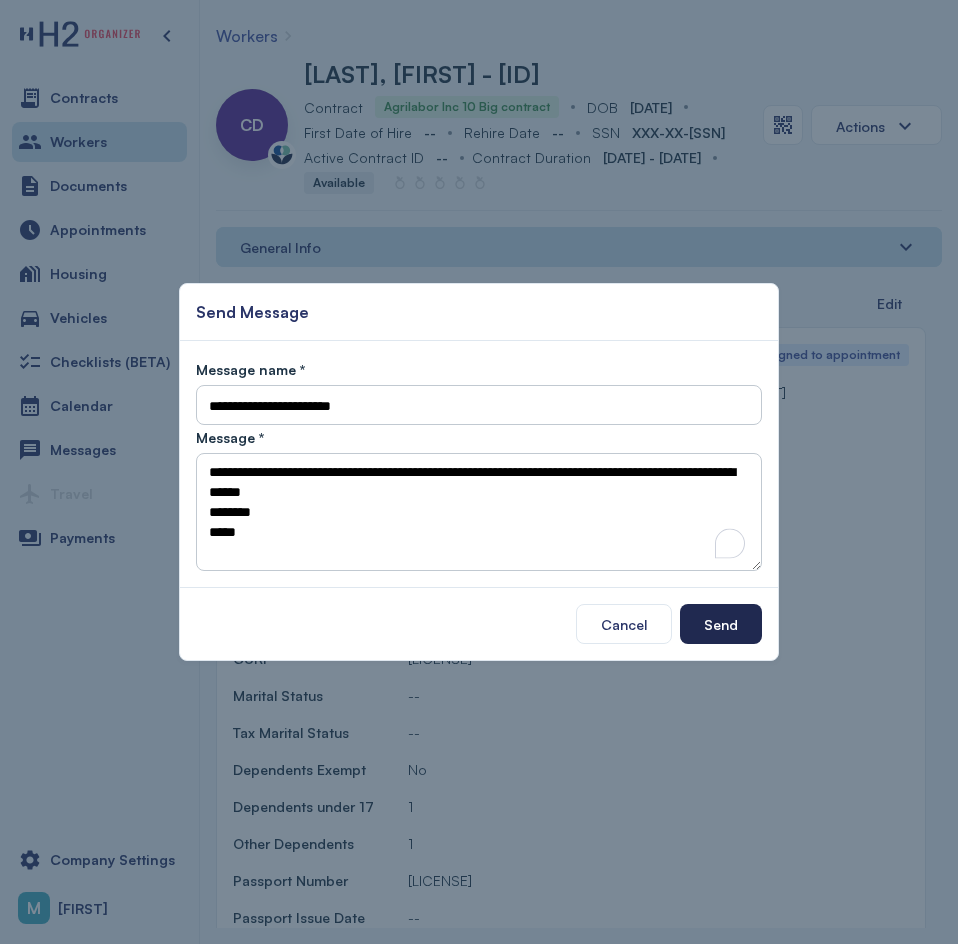 click on "Send" at bounding box center [721, 624] 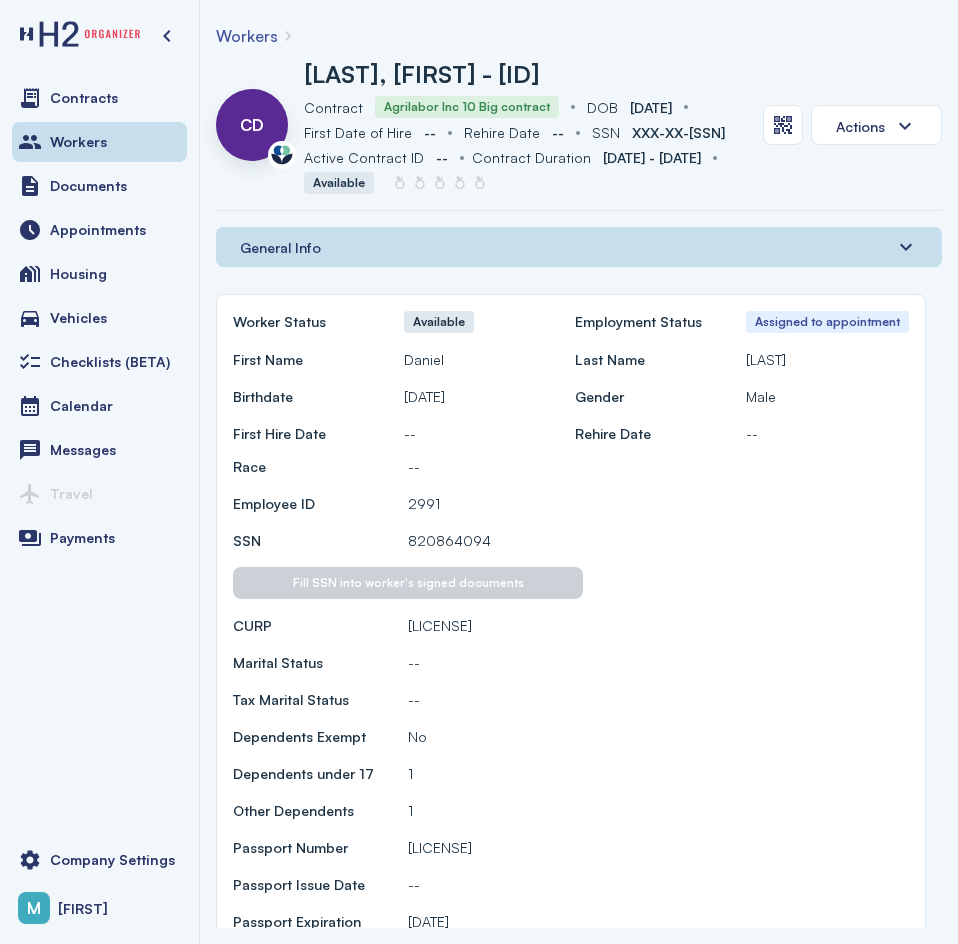 scroll, scrollTop: 0, scrollLeft: 0, axis: both 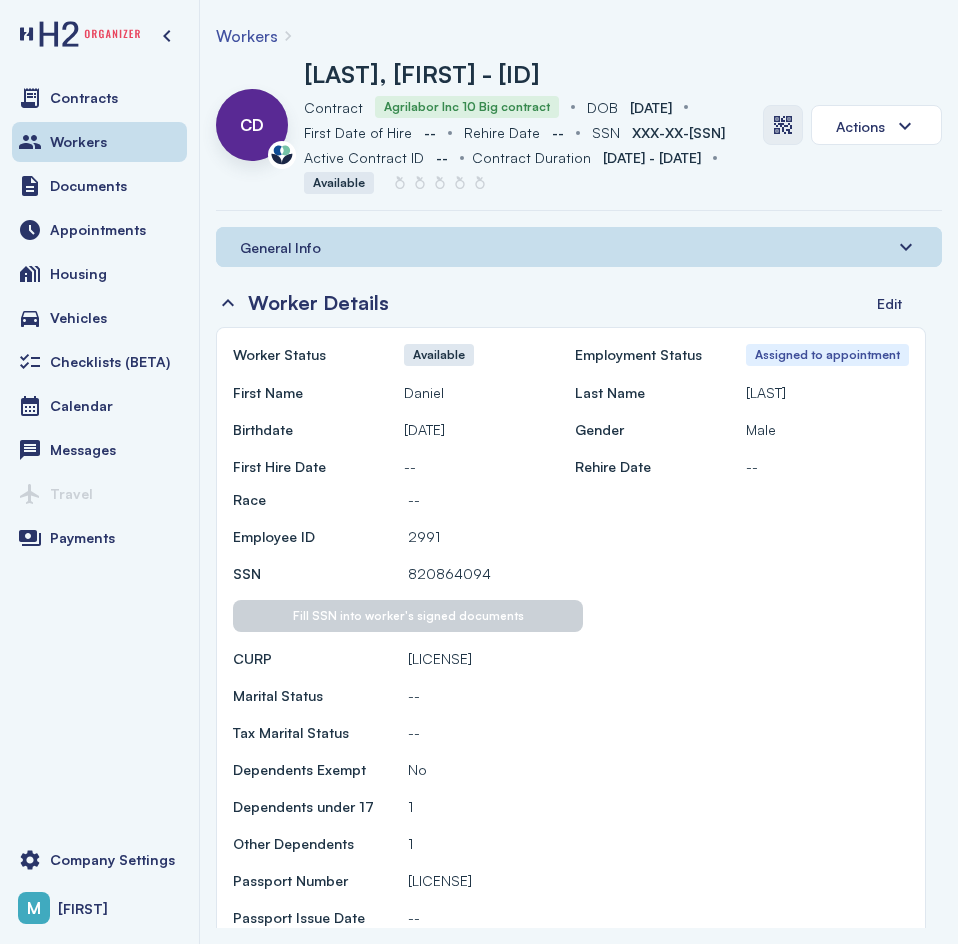 click at bounding box center (783, 125) 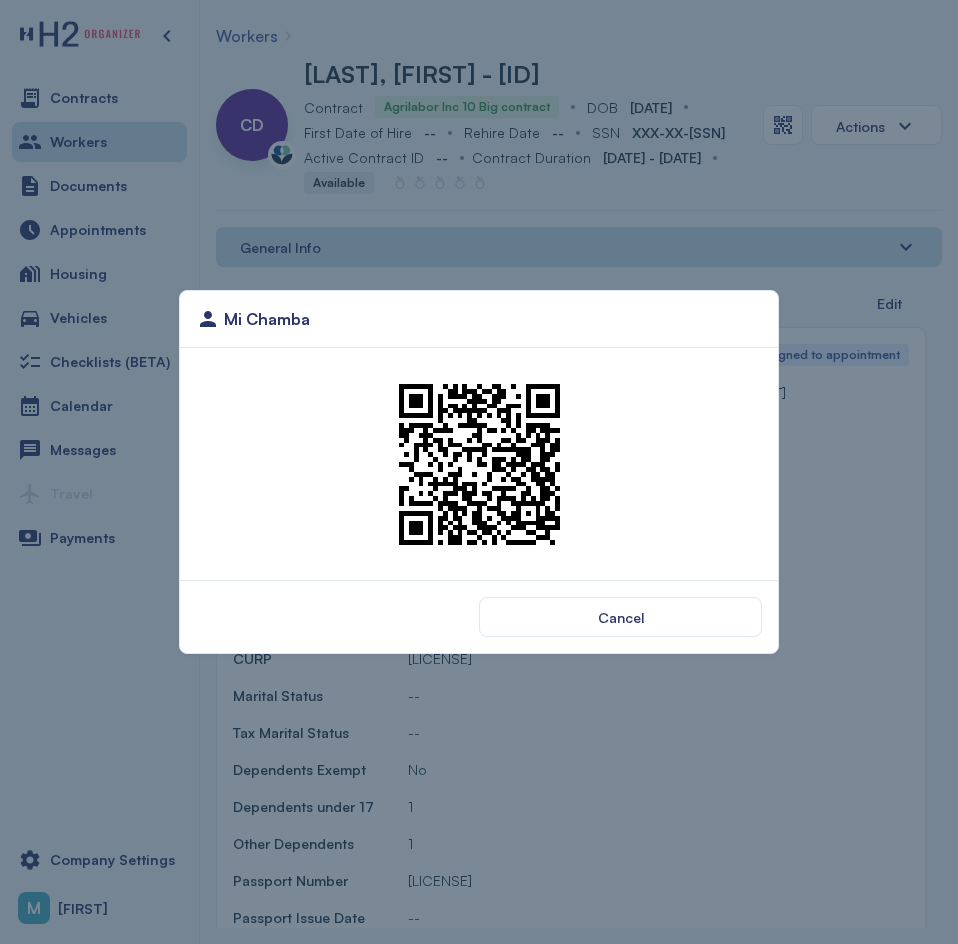 click at bounding box center [479, 464] 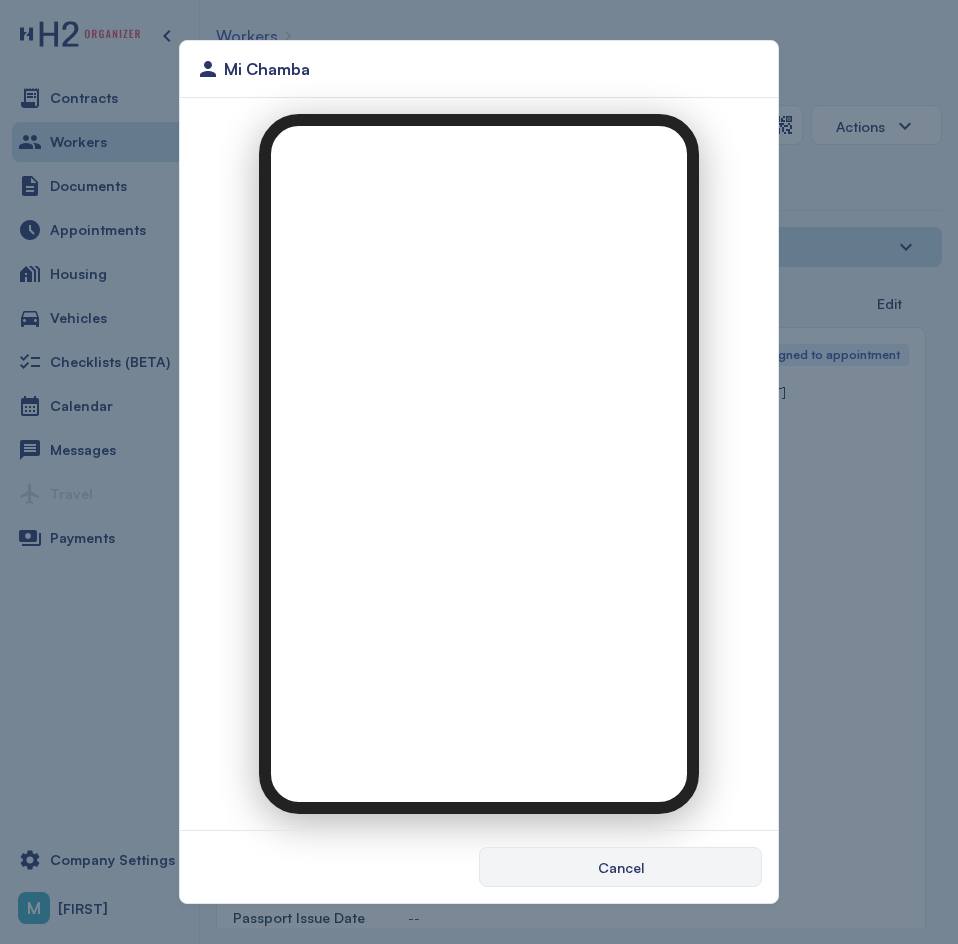 scroll, scrollTop: 0, scrollLeft: 0, axis: both 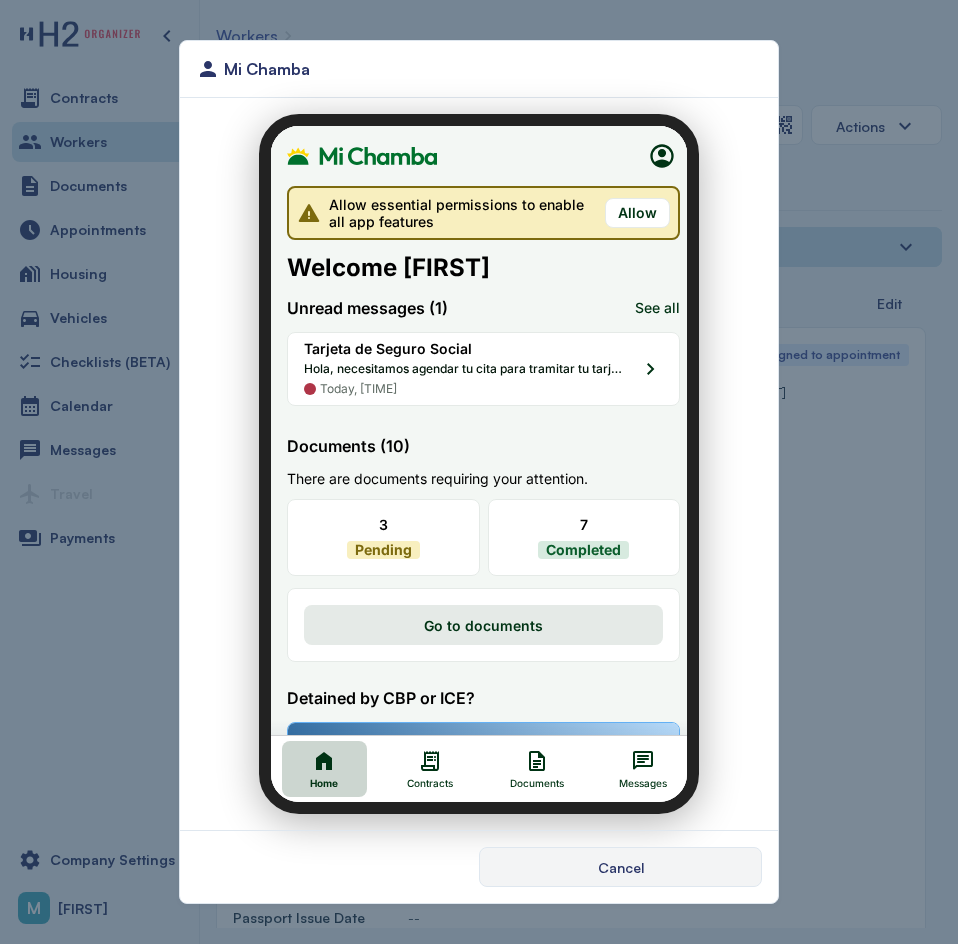 click on "Mi Chamba       Cancel" at bounding box center [479, 472] 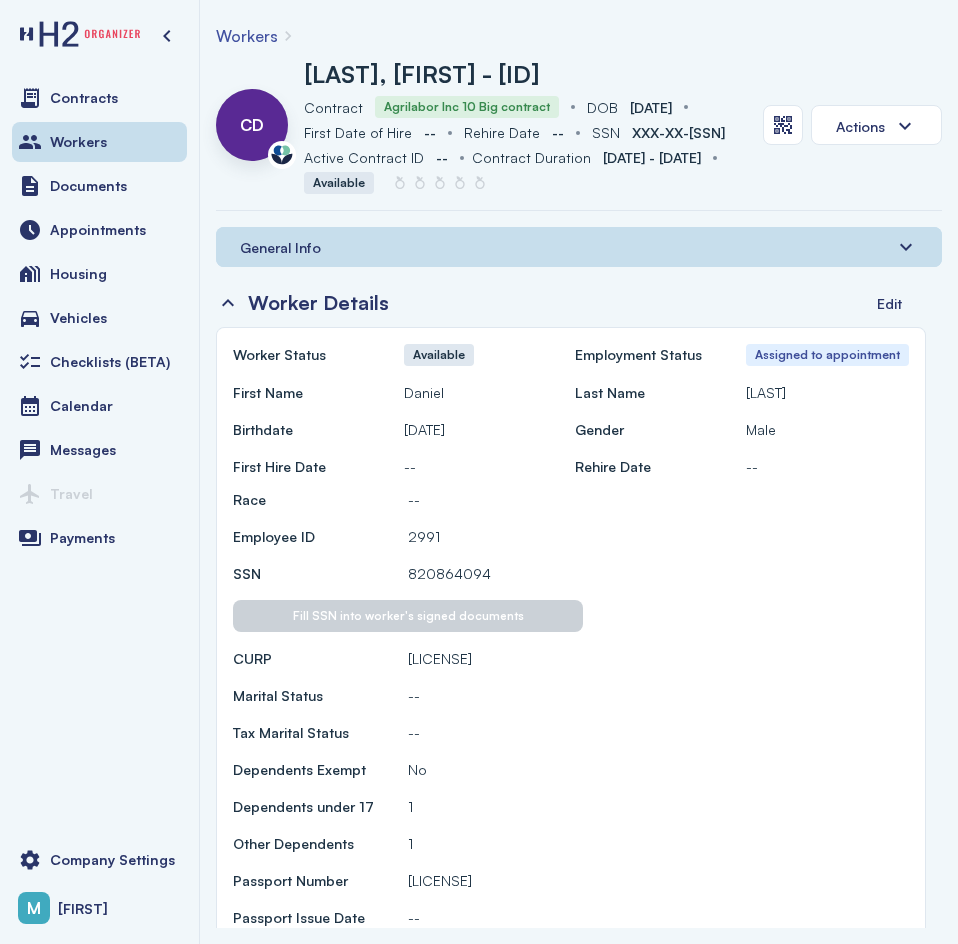 click on "820864094" at bounding box center (658, 573) 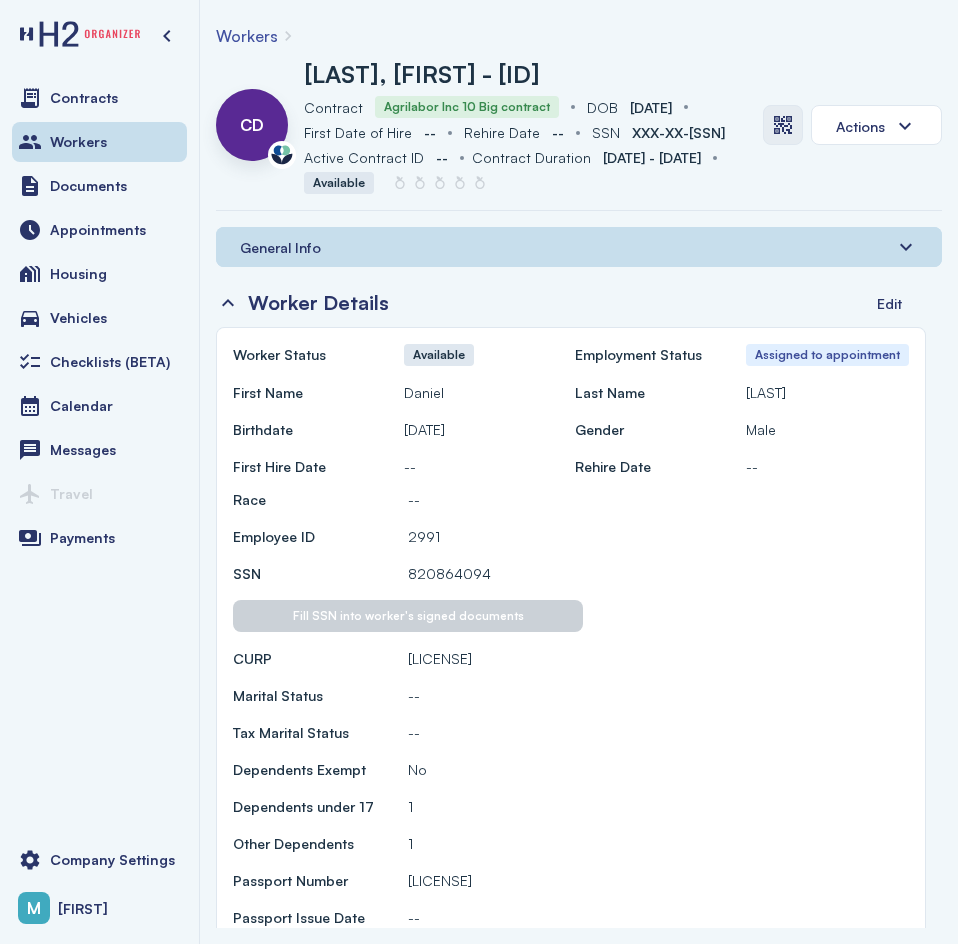 click at bounding box center [783, 125] 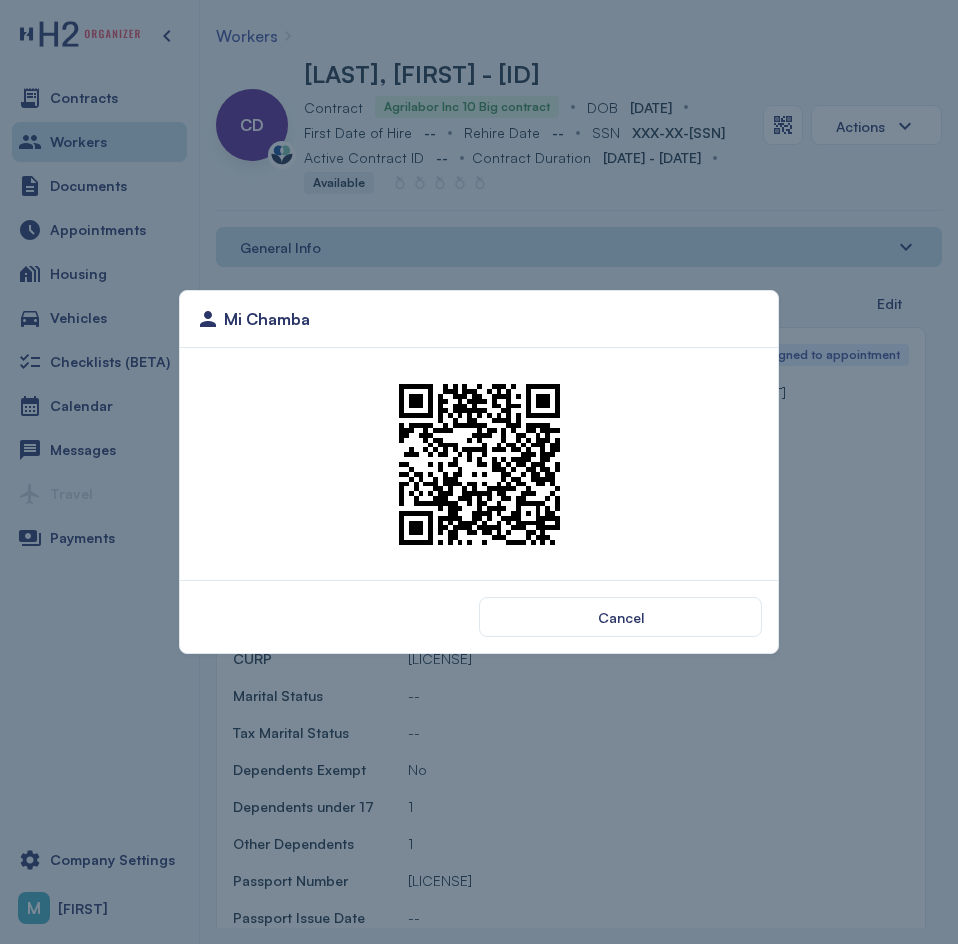 click at bounding box center (479, 464) 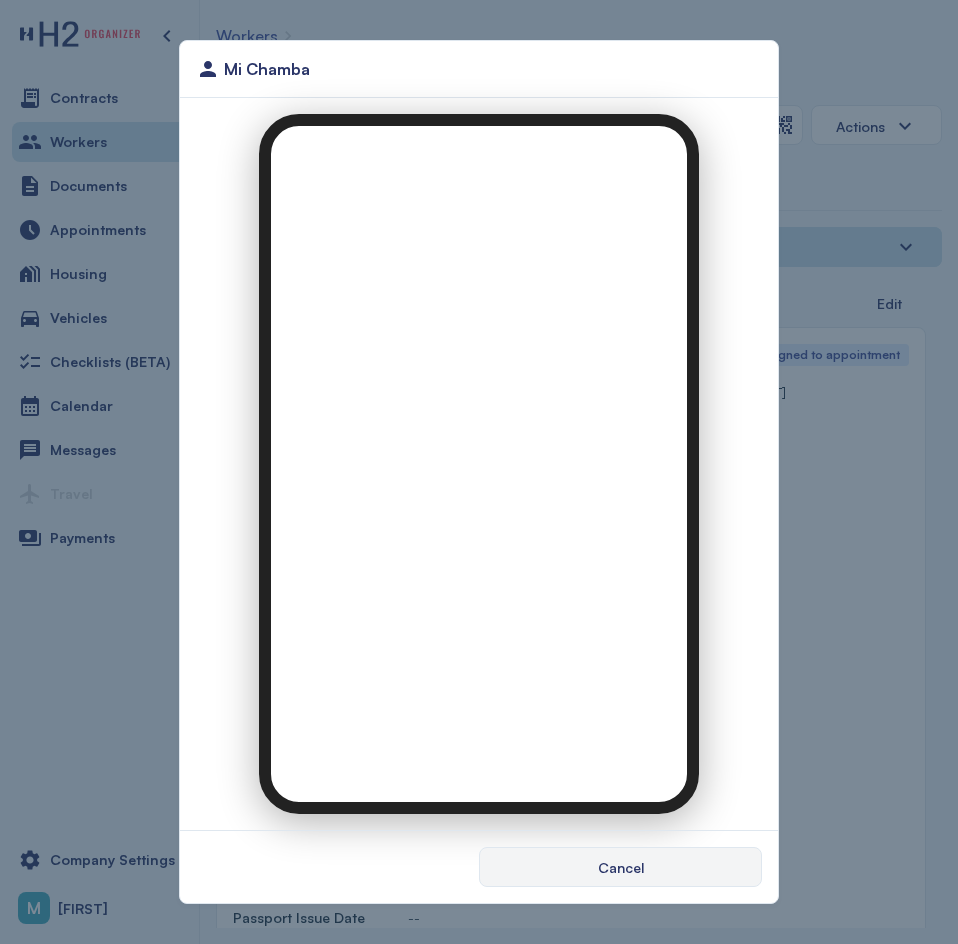 scroll, scrollTop: 0, scrollLeft: 0, axis: both 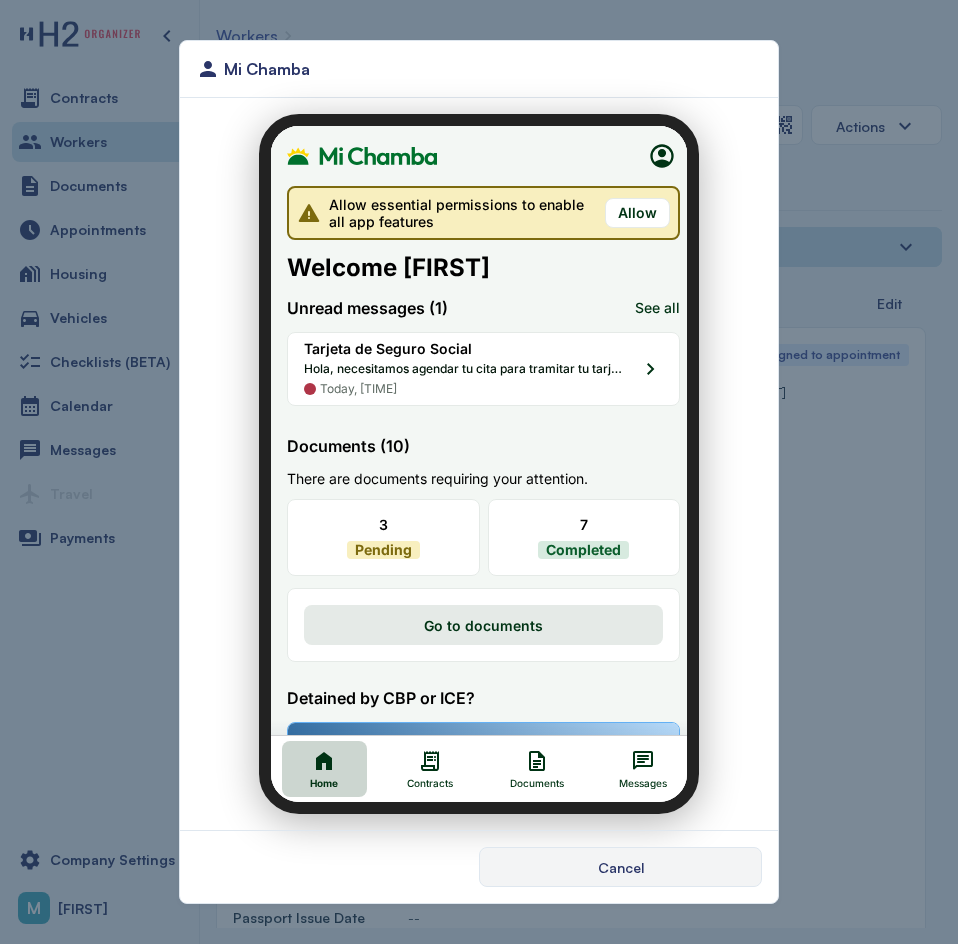 click on "Mi Chamba       Cancel" at bounding box center [479, 472] 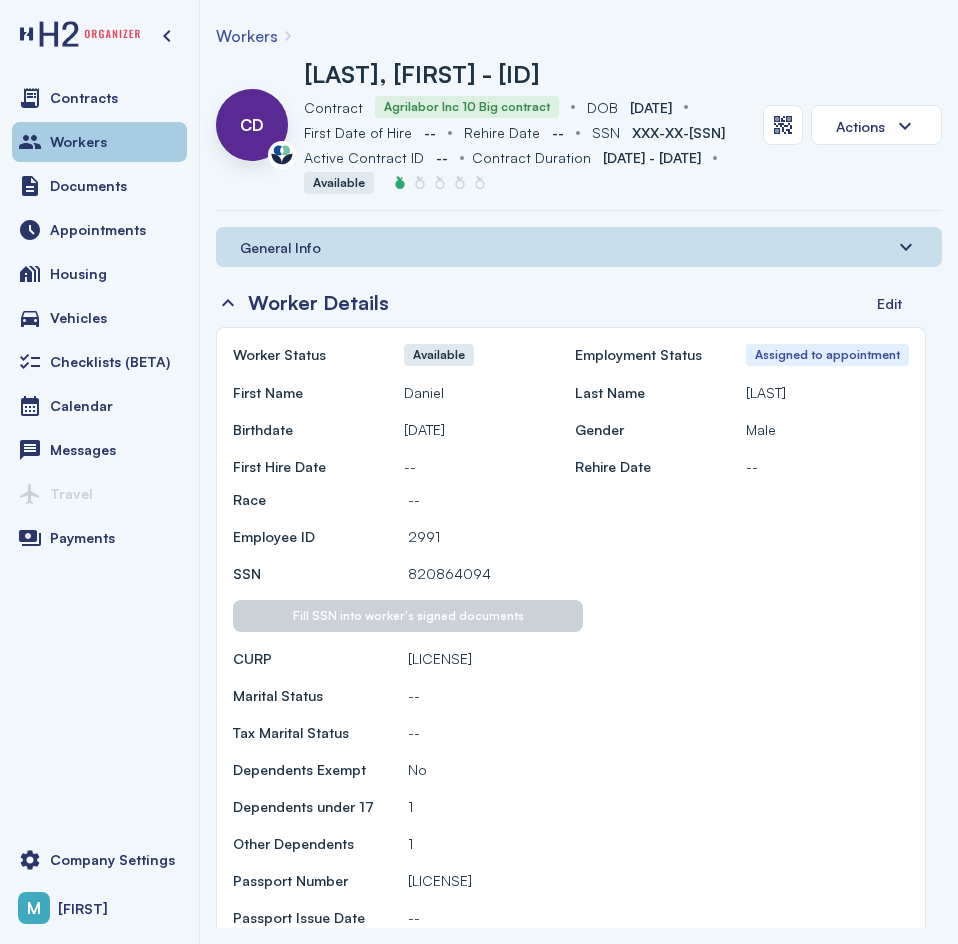 click on "Workers" at bounding box center [99, 142] 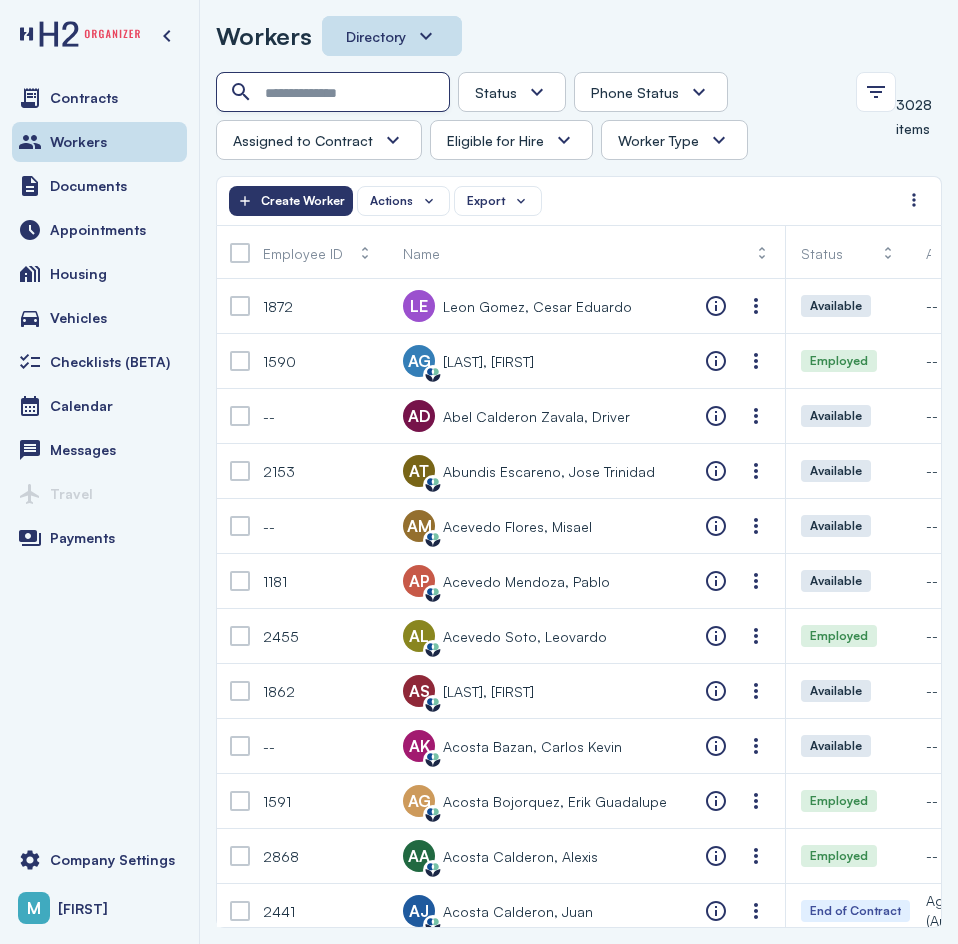 click at bounding box center [335, 93] 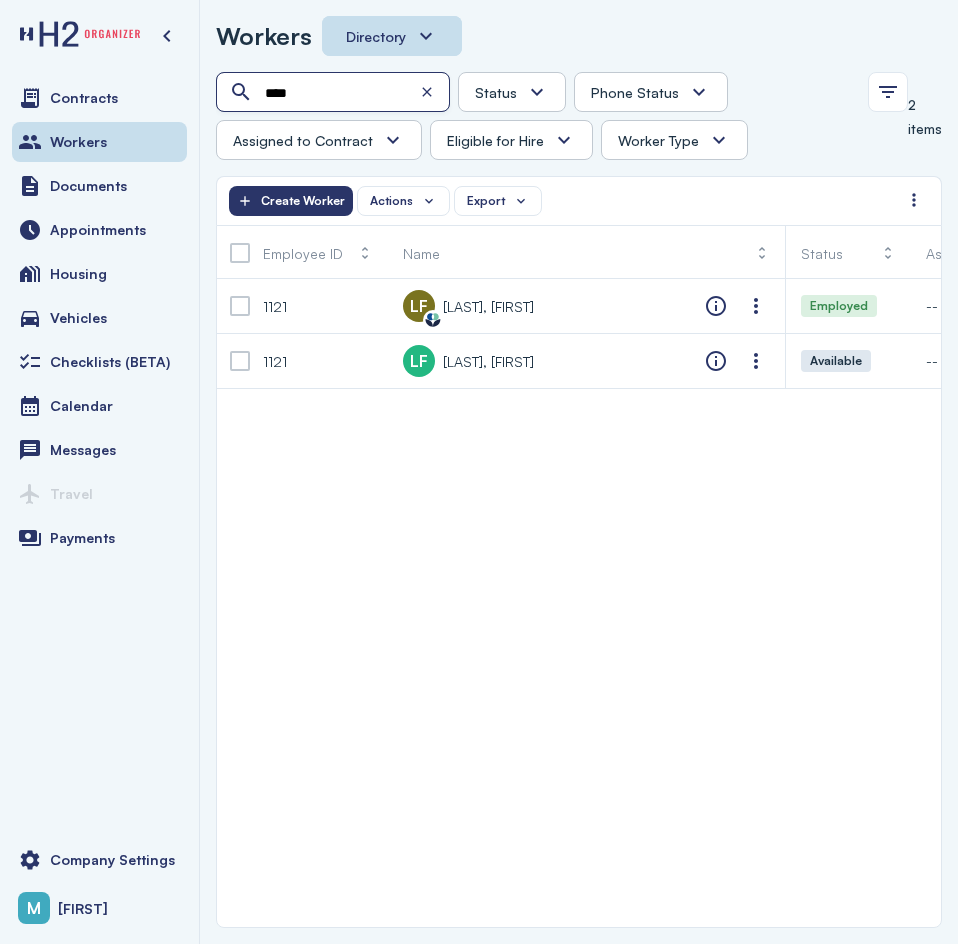 type on "****" 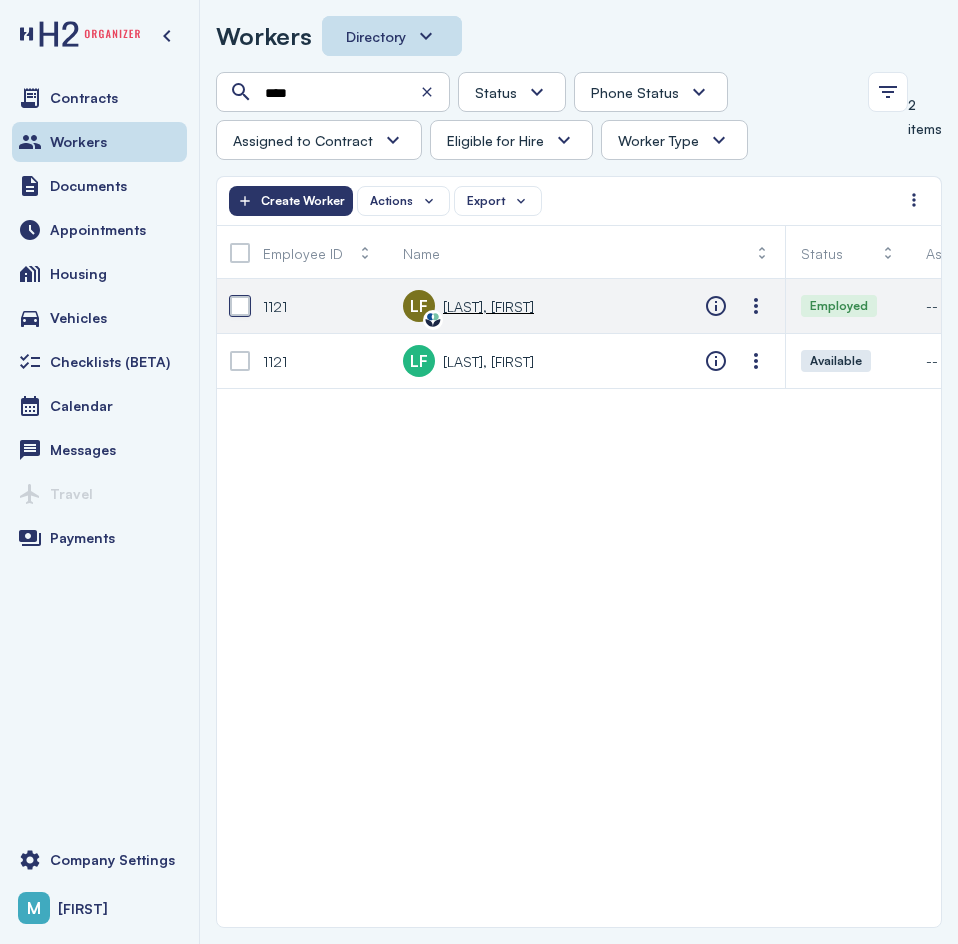 click at bounding box center [240, 306] 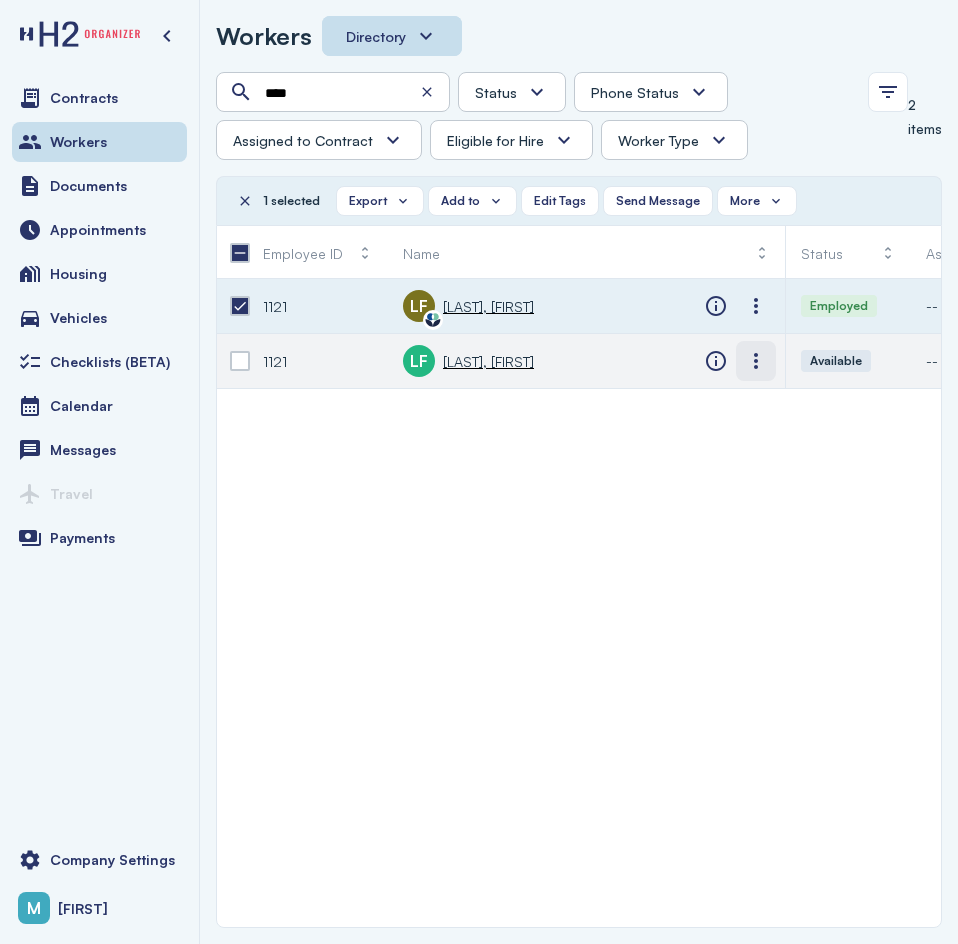 click at bounding box center (756, 361) 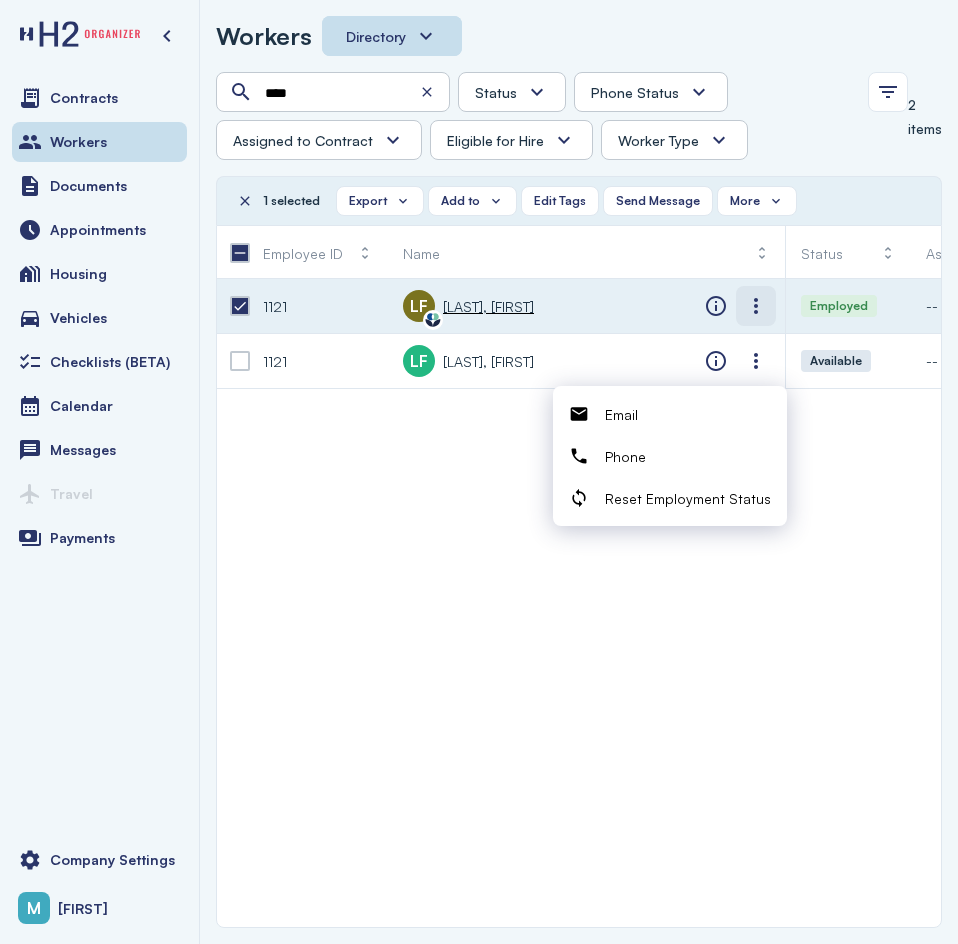 click at bounding box center [756, 306] 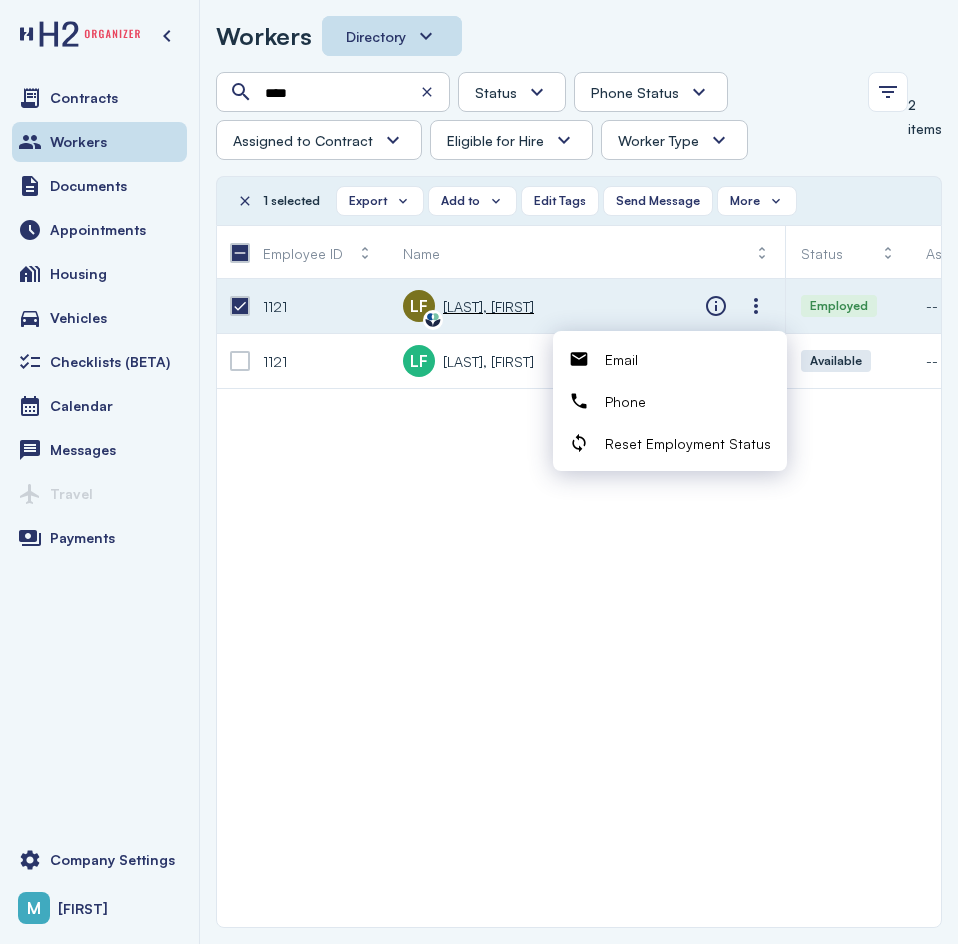 click on "[ID]   Labormex data       [LAST], [FIRST]" 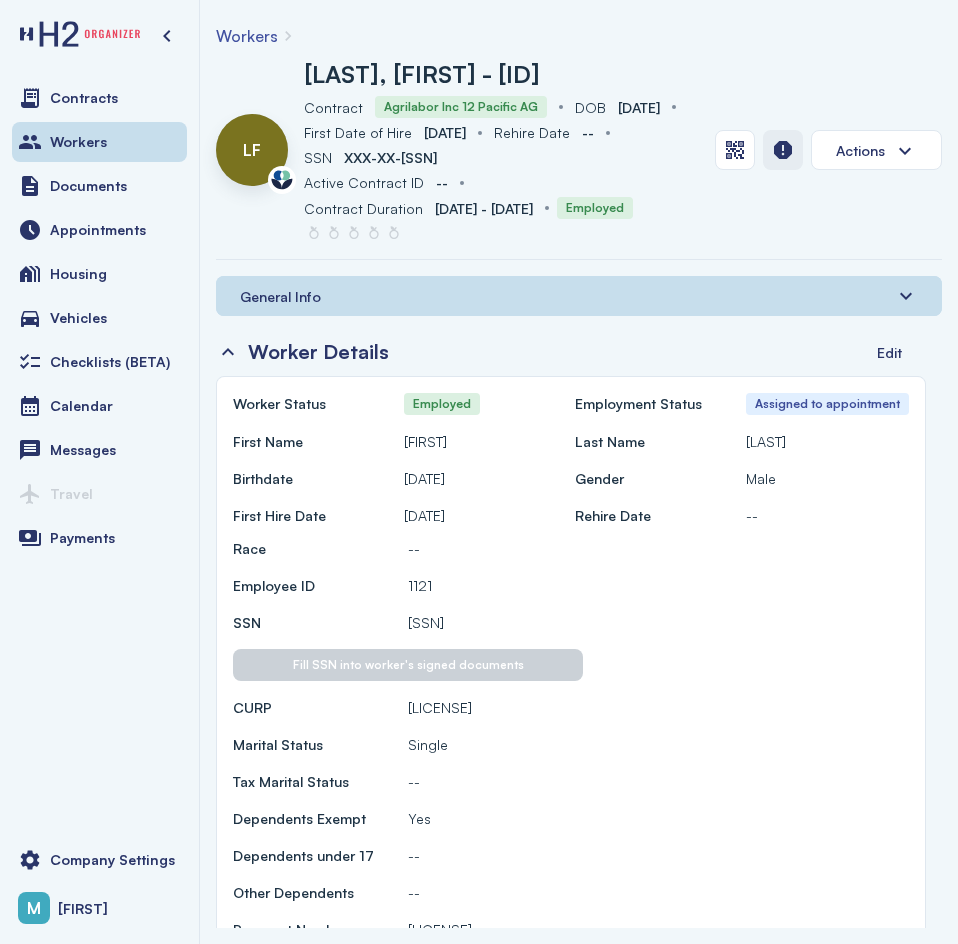 click at bounding box center (783, 150) 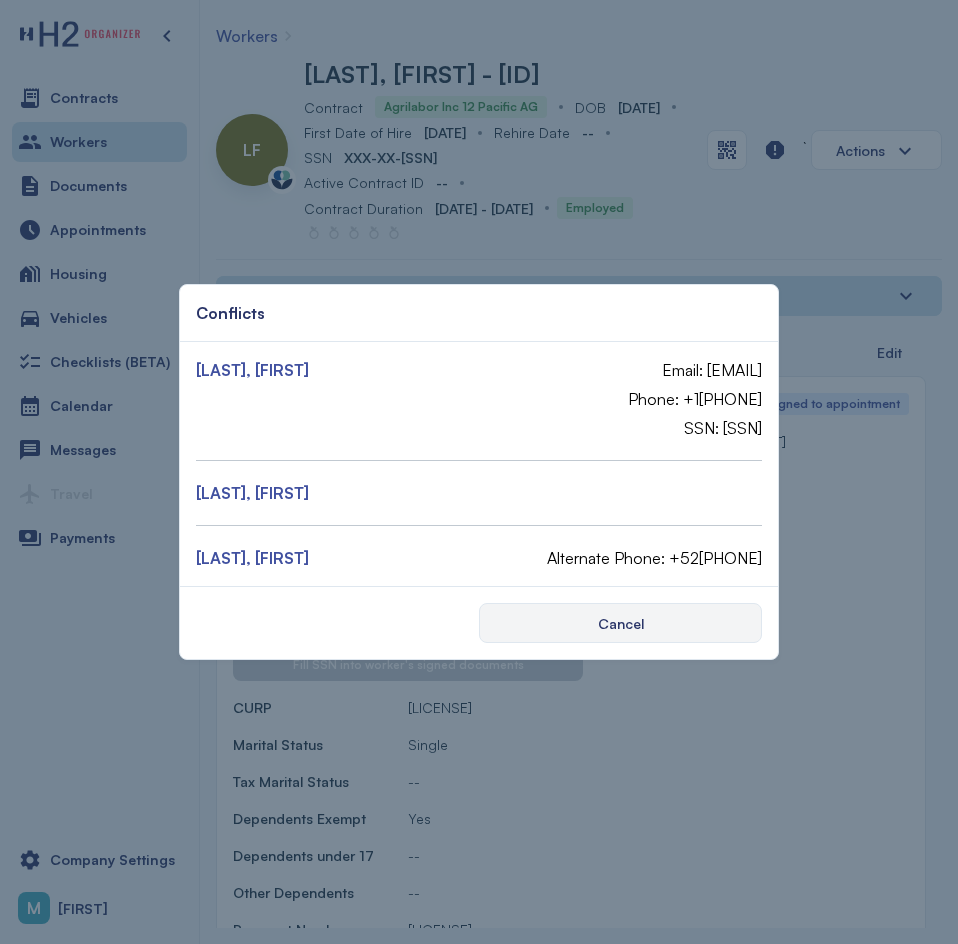 click on "Cancel" at bounding box center (620, 623) 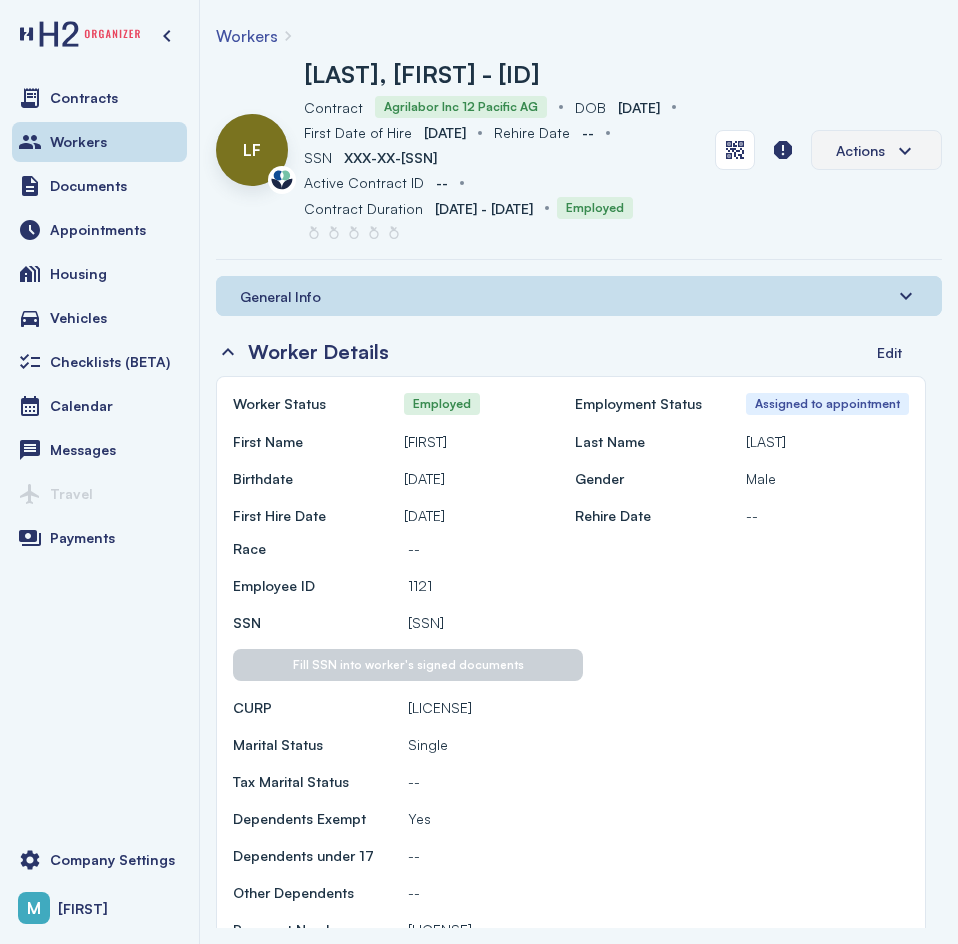 click on "Actions" at bounding box center [876, 150] 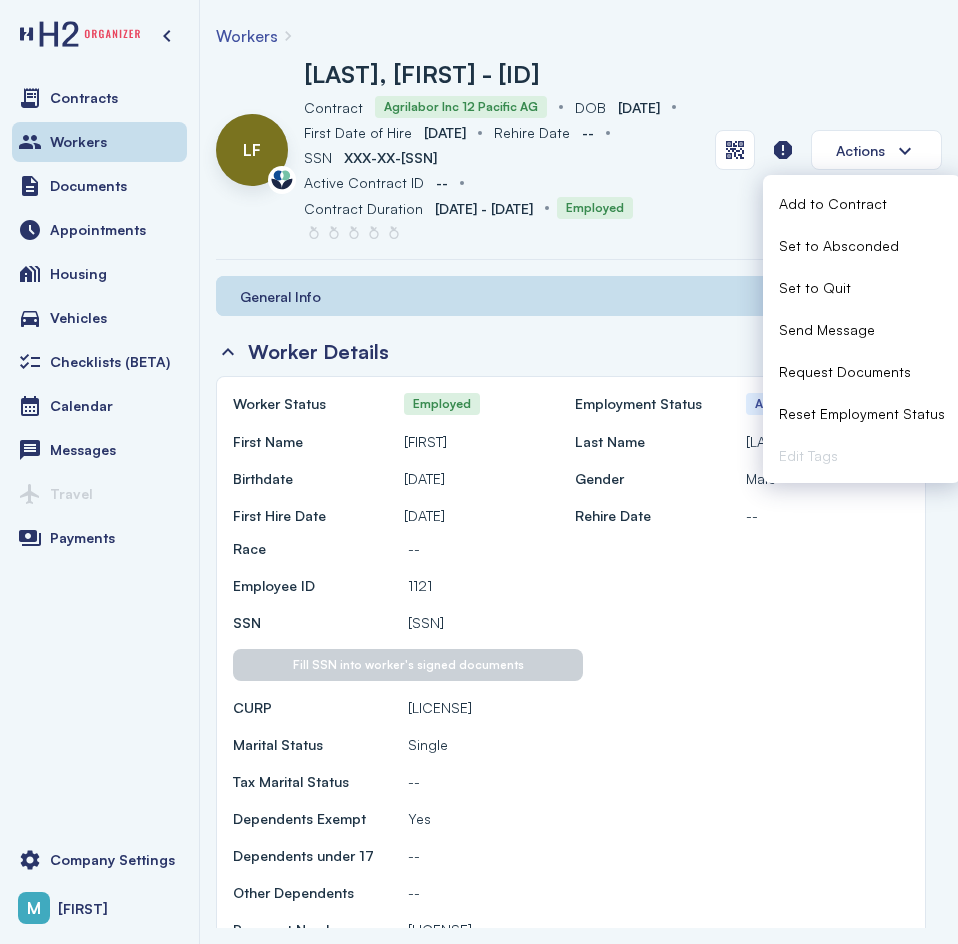 click on "Send Message" at bounding box center (827, 329) 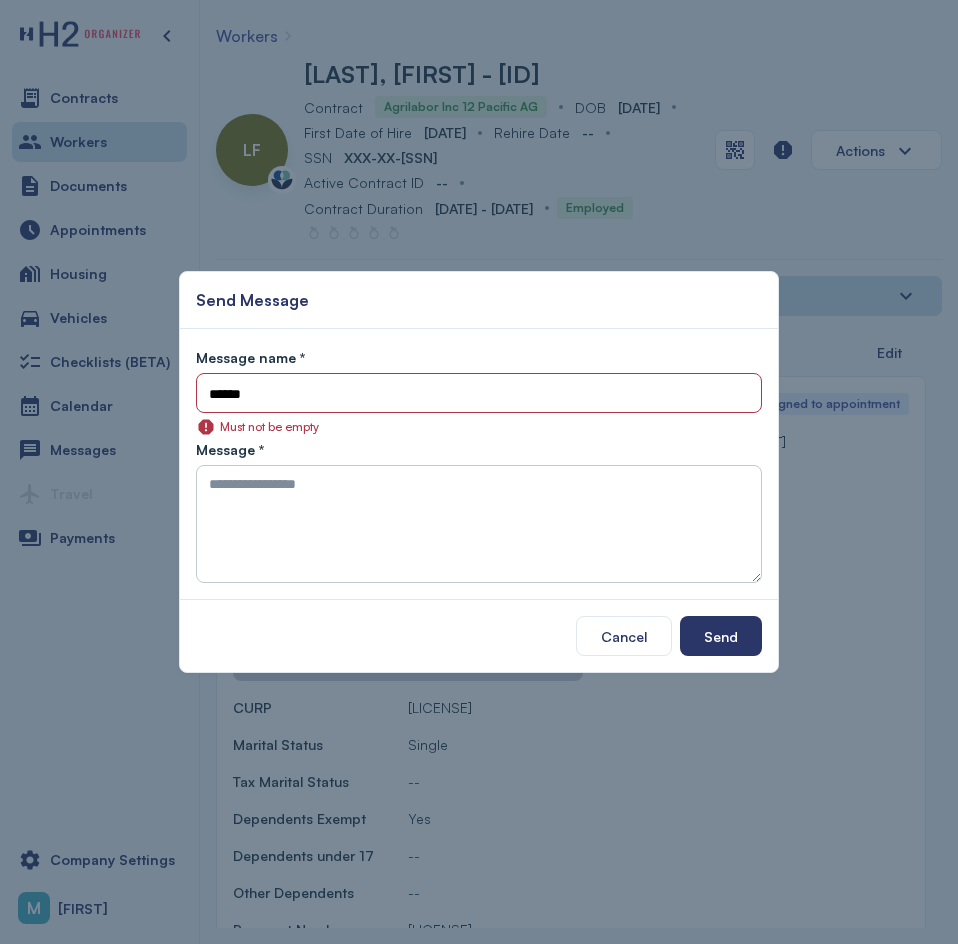 type on "******" 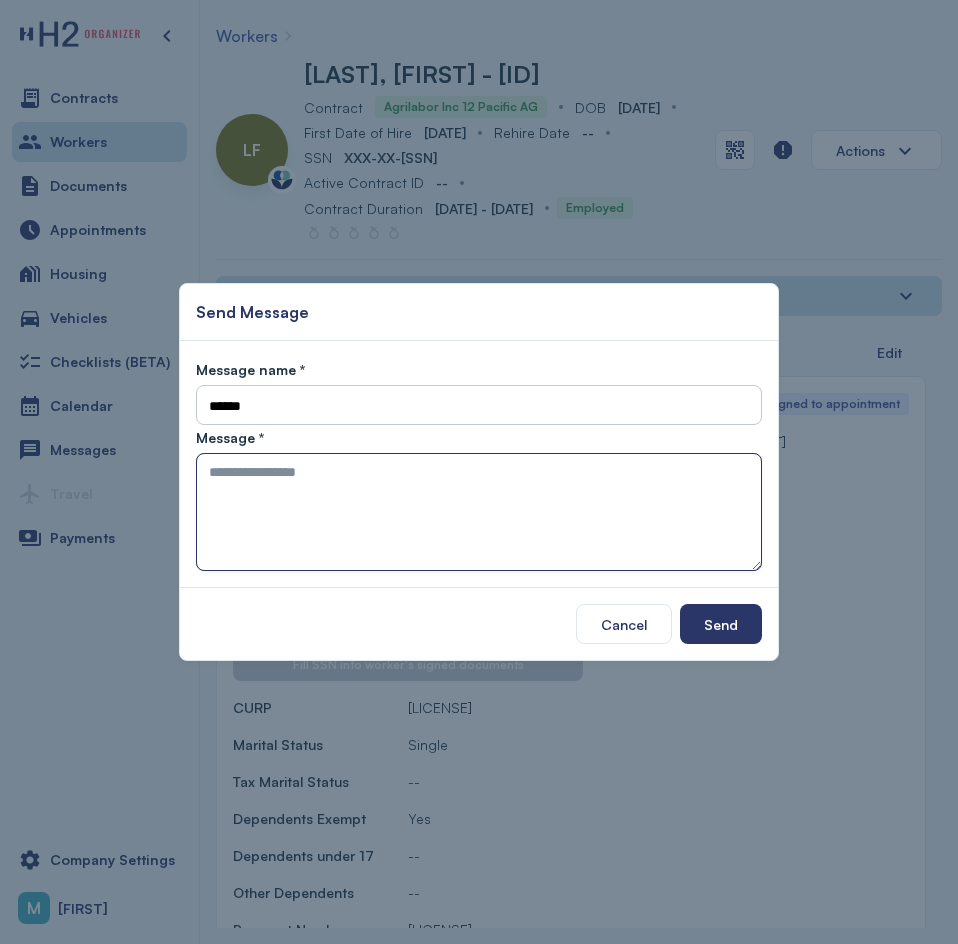 click at bounding box center (479, 512) 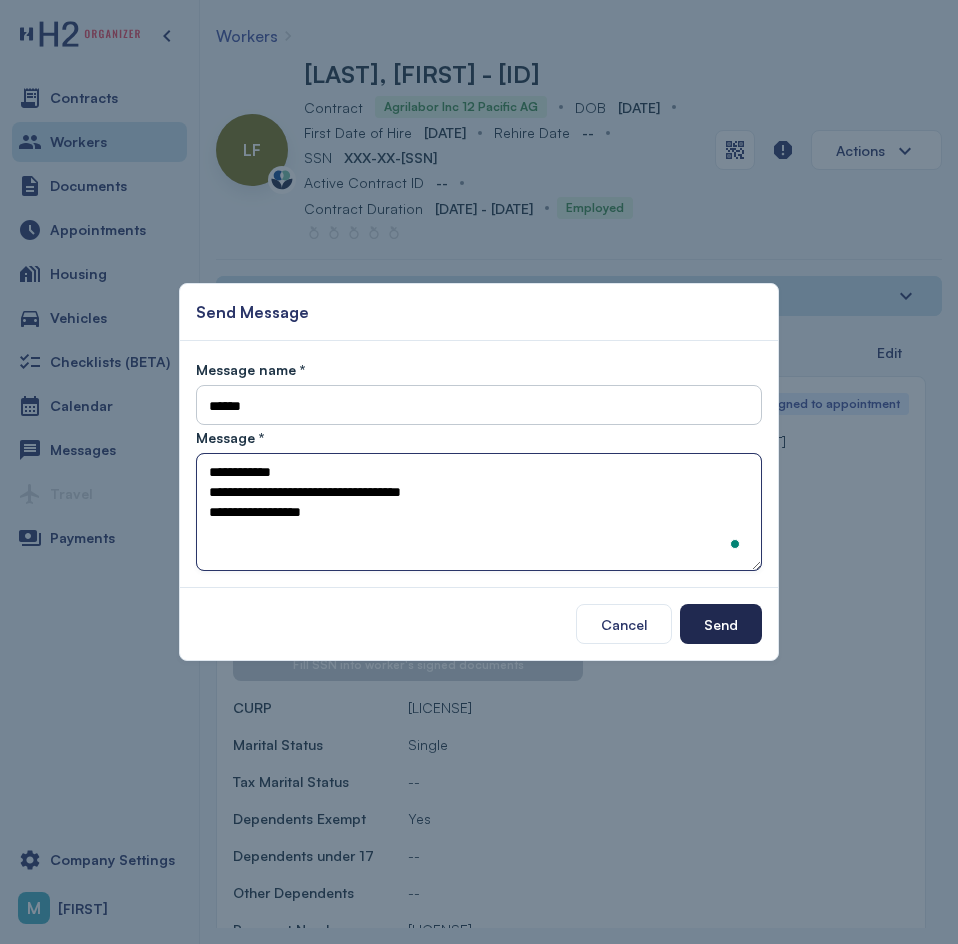 type on "**********" 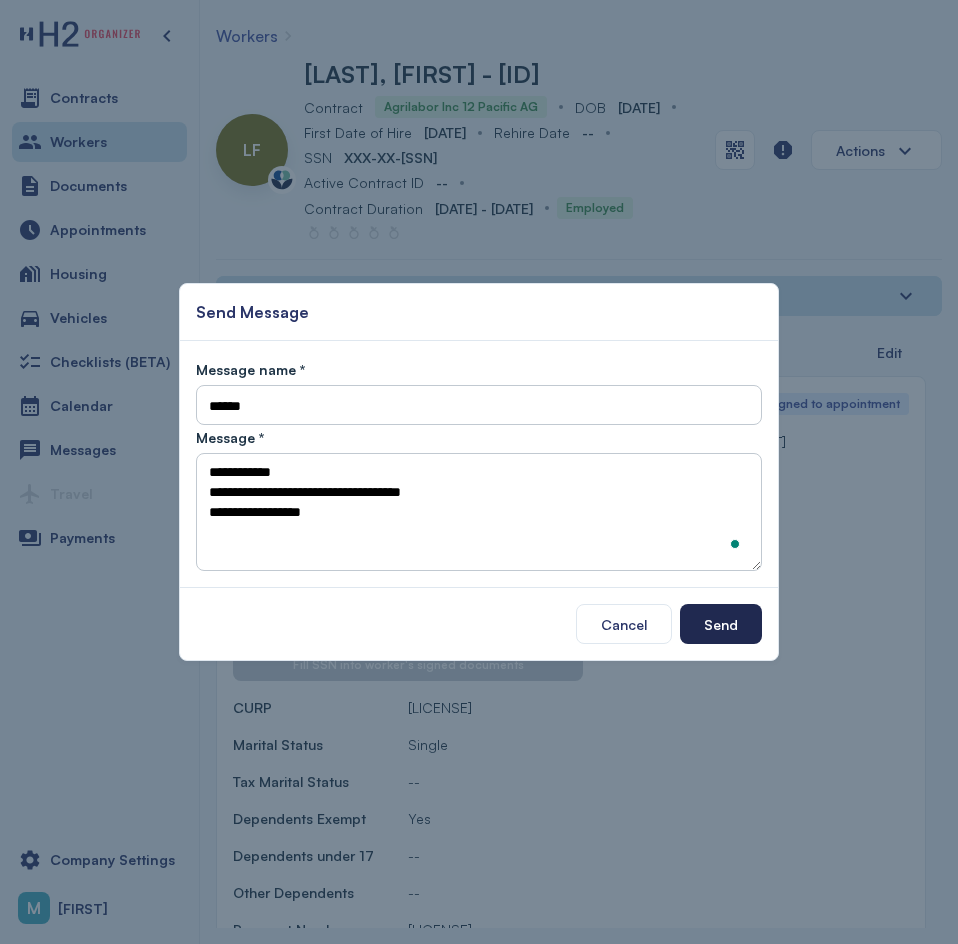click on "Send" at bounding box center (721, 624) 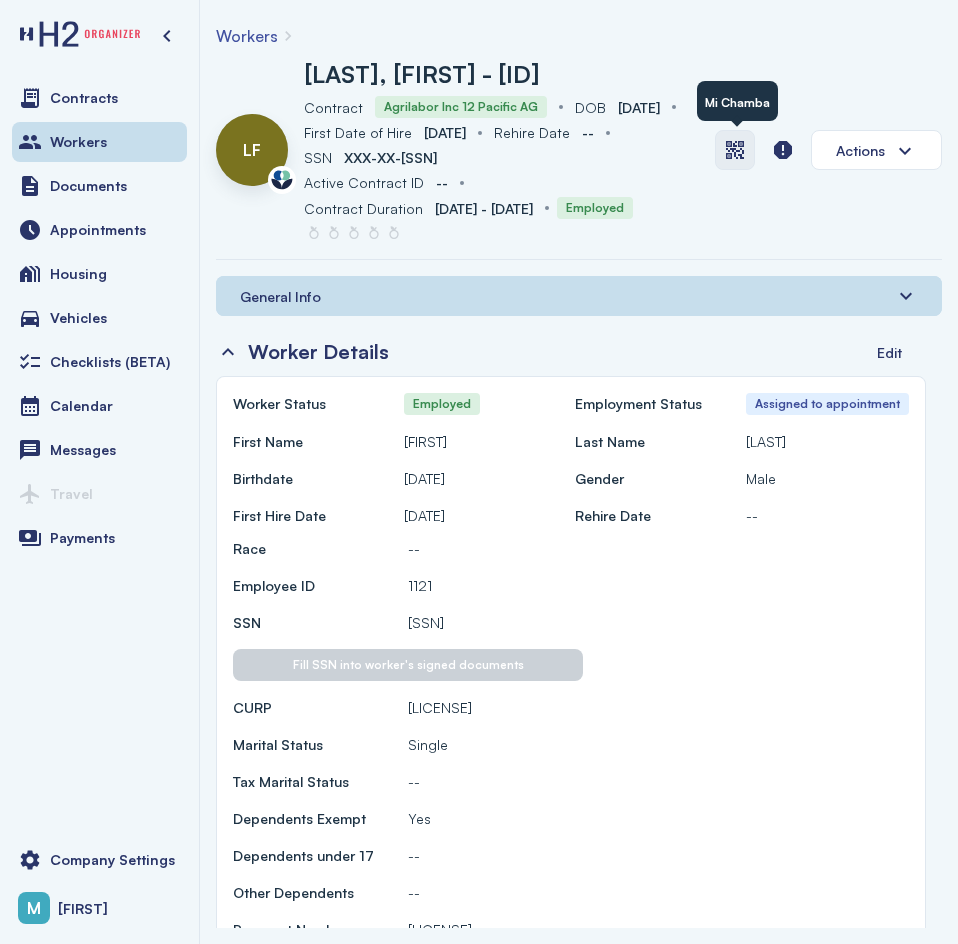 click at bounding box center (735, 150) 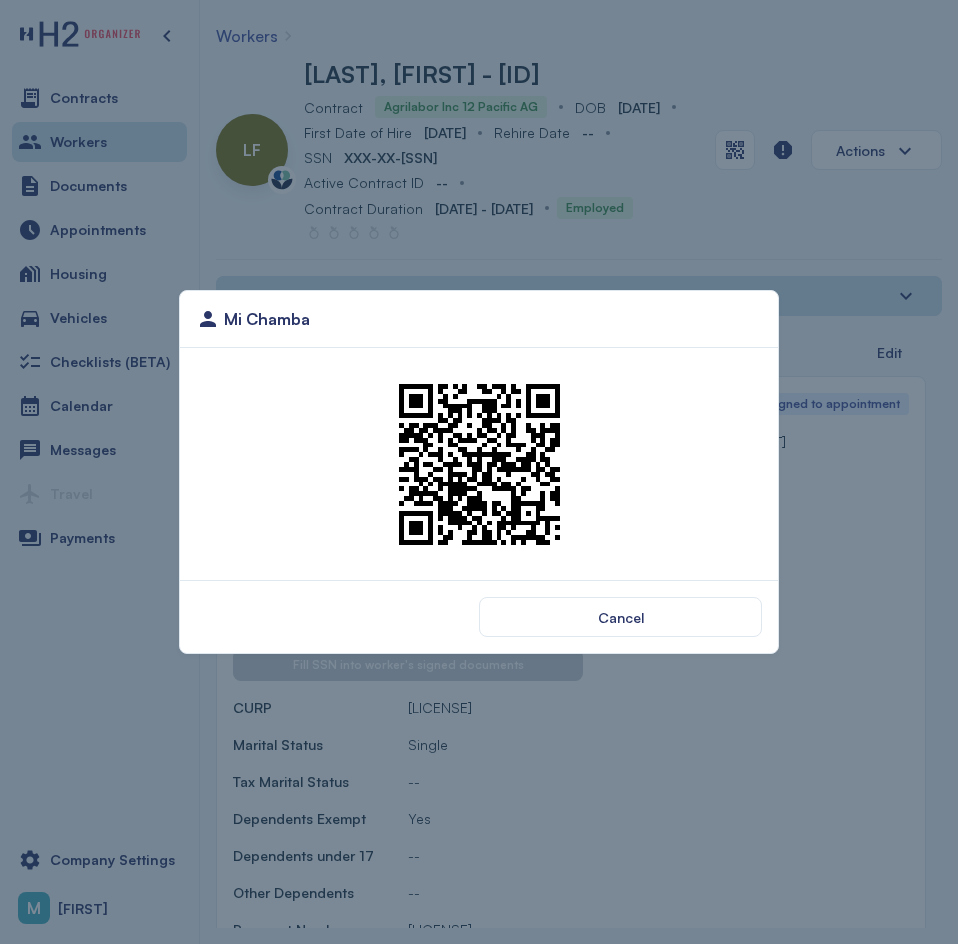 click at bounding box center (479, 464) 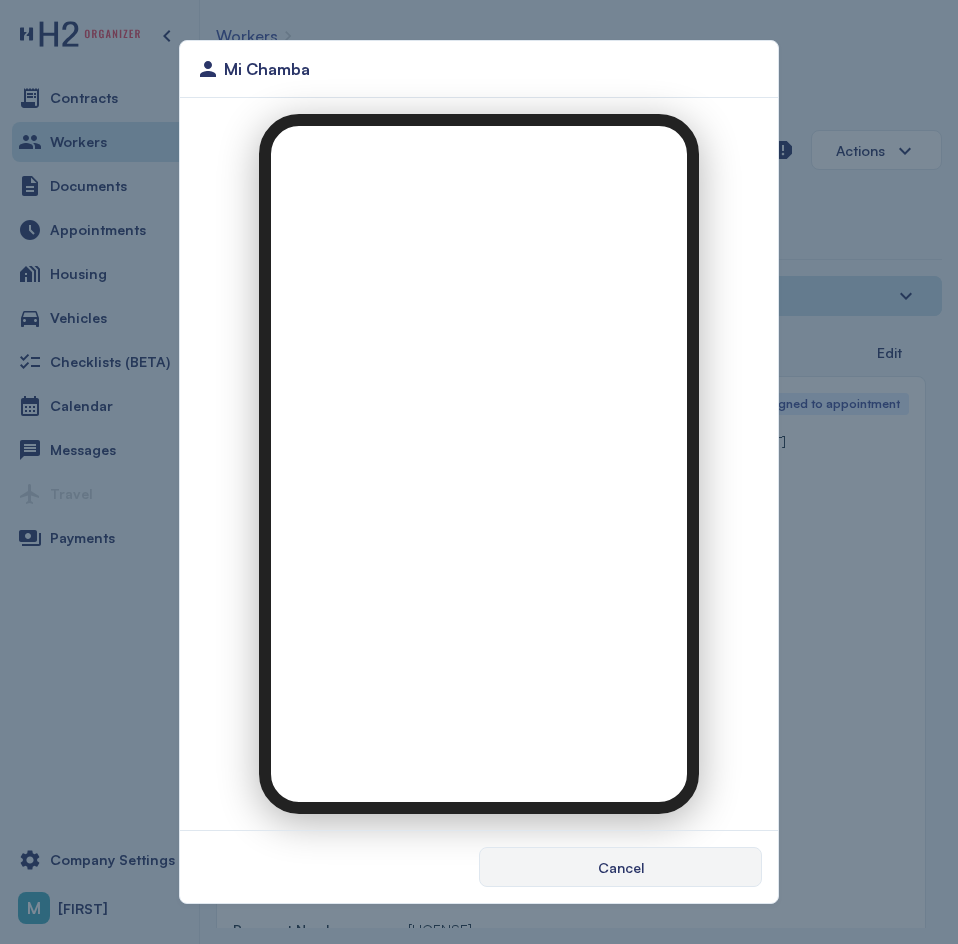 scroll, scrollTop: 0, scrollLeft: 0, axis: both 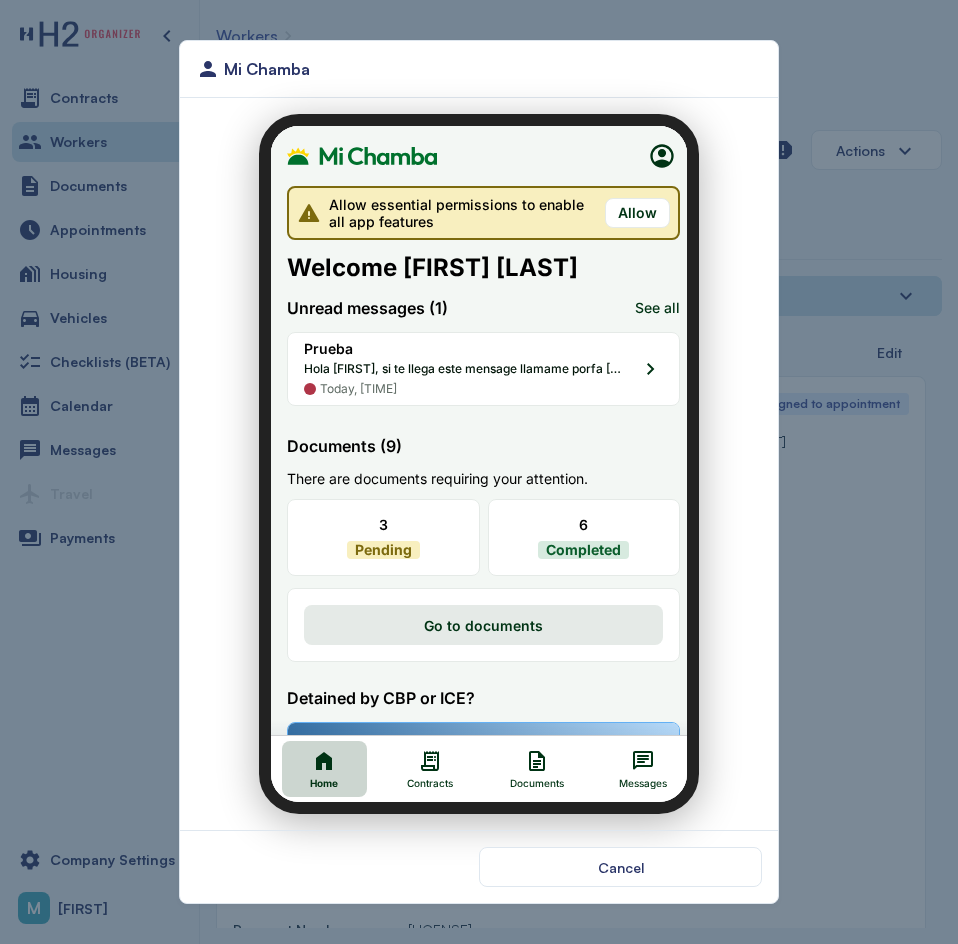 click on "Allow" at bounding box center [625, 201] 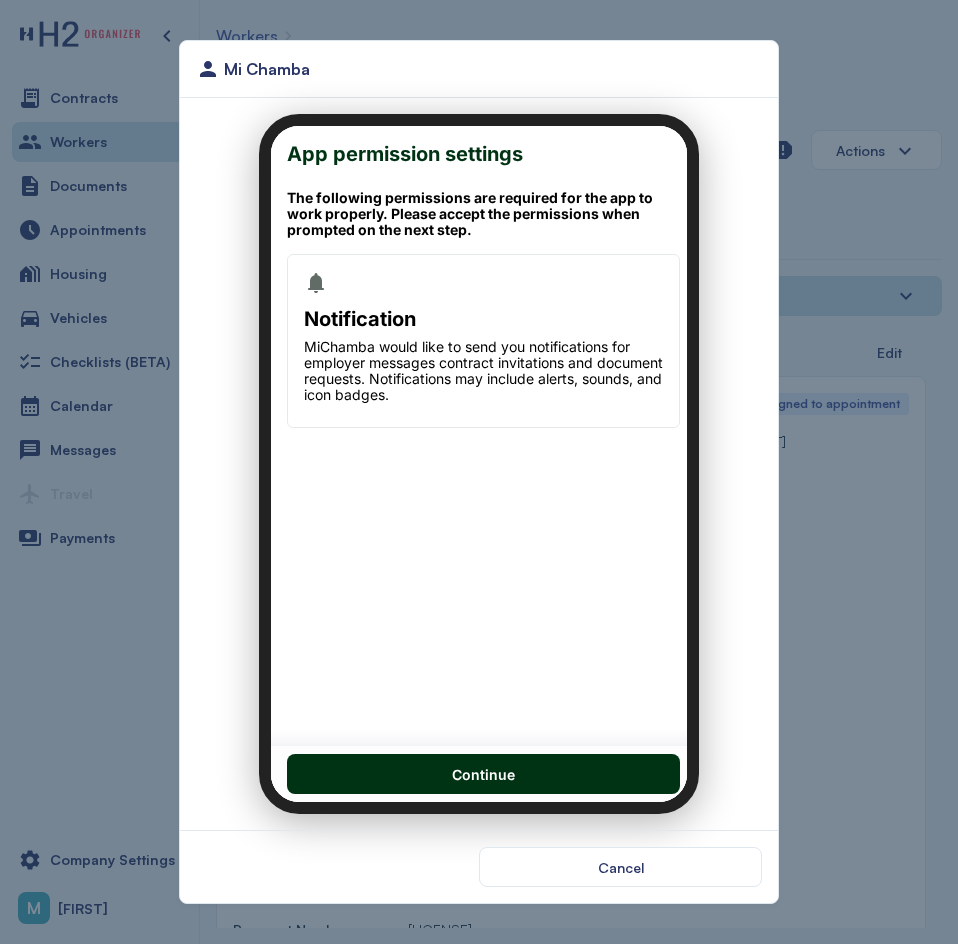 click on "Continue" at bounding box center (471, 762) 